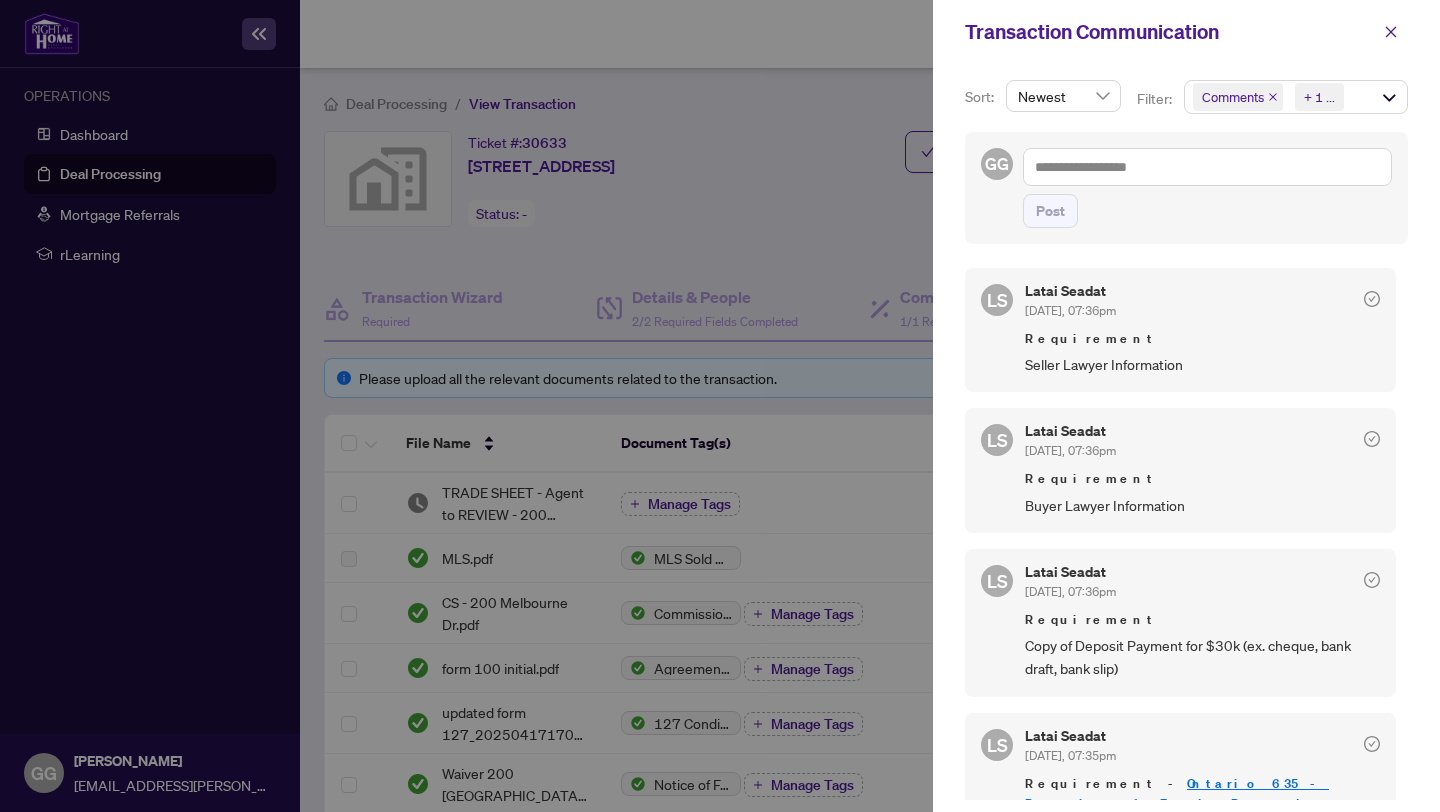 scroll, scrollTop: 0, scrollLeft: 0, axis: both 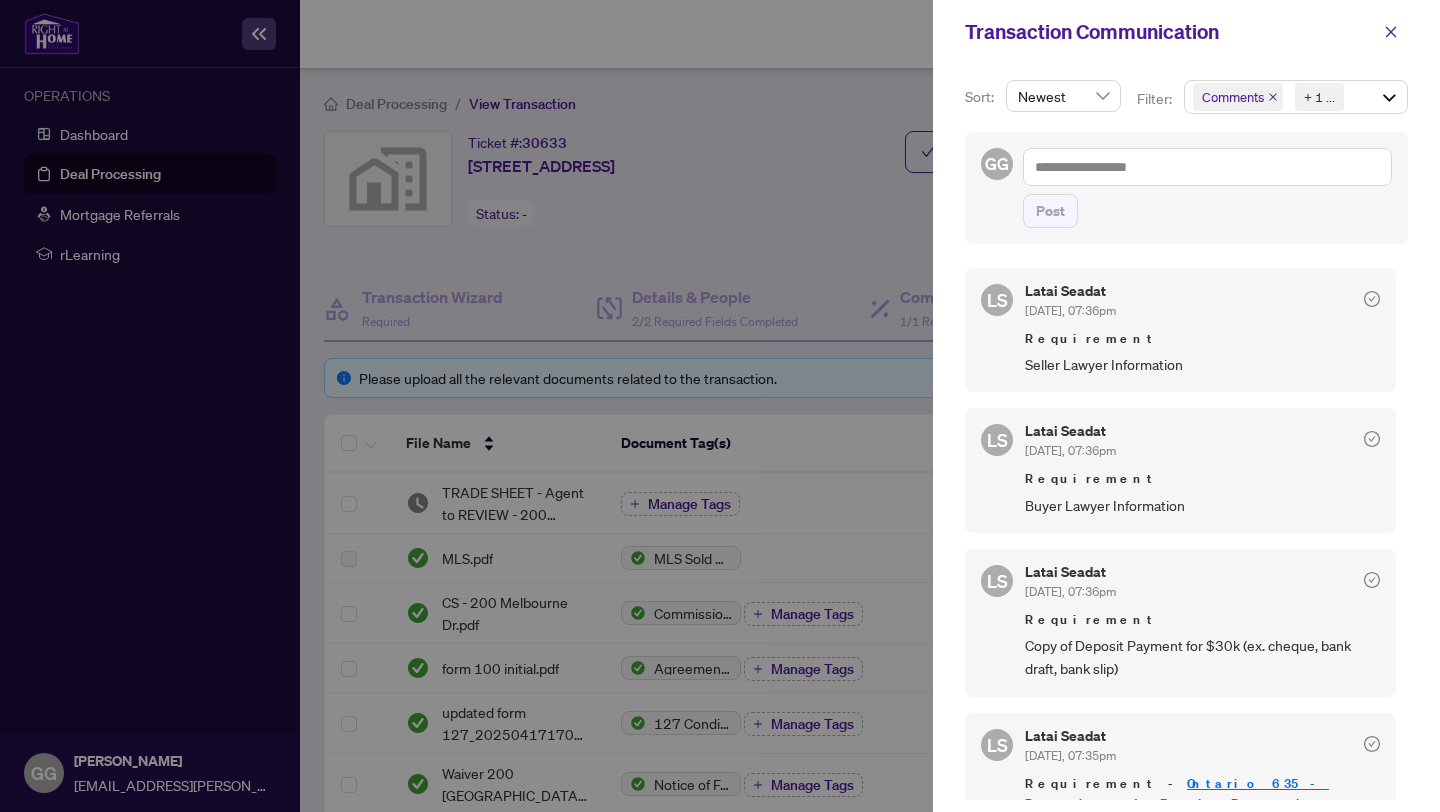 click at bounding box center [720, 406] 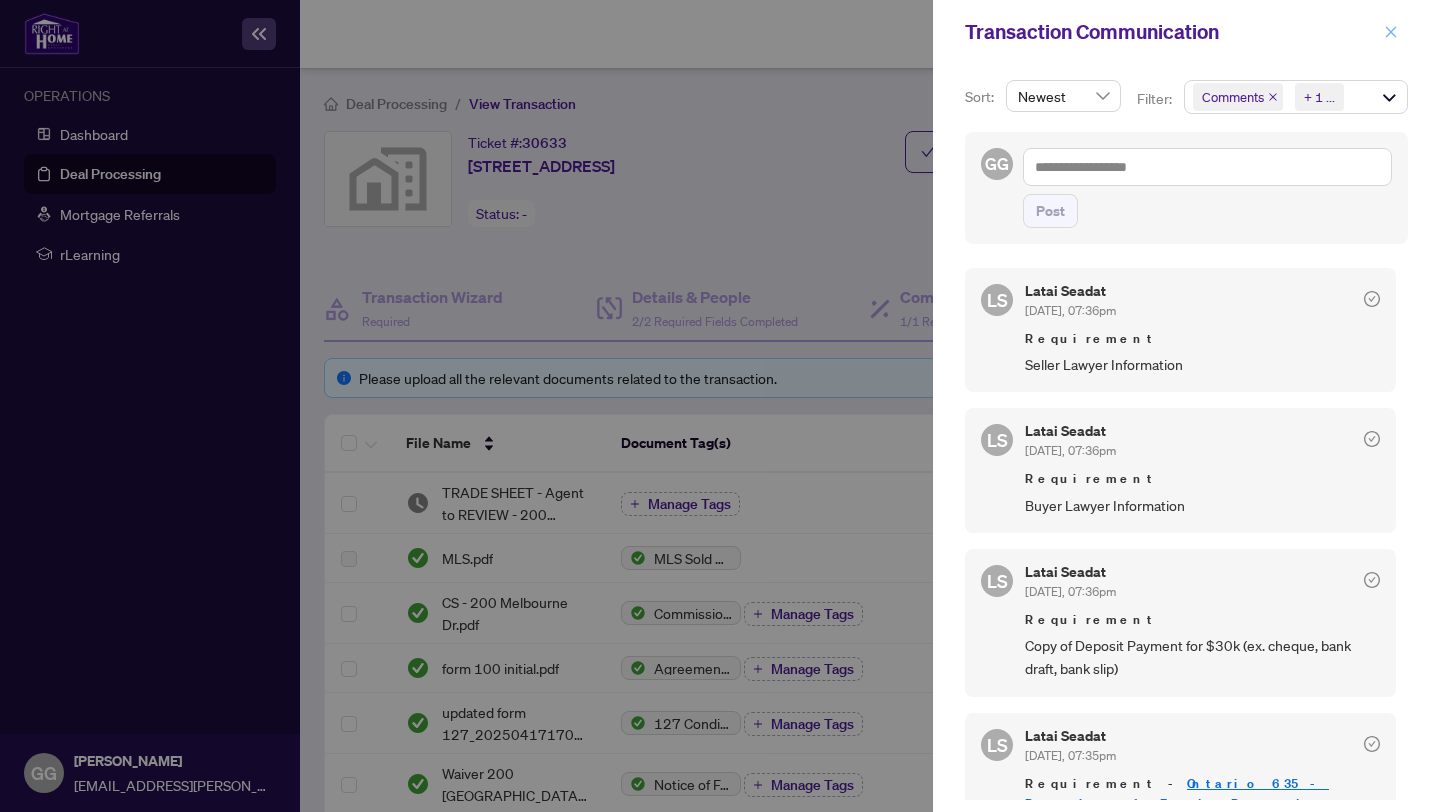 click 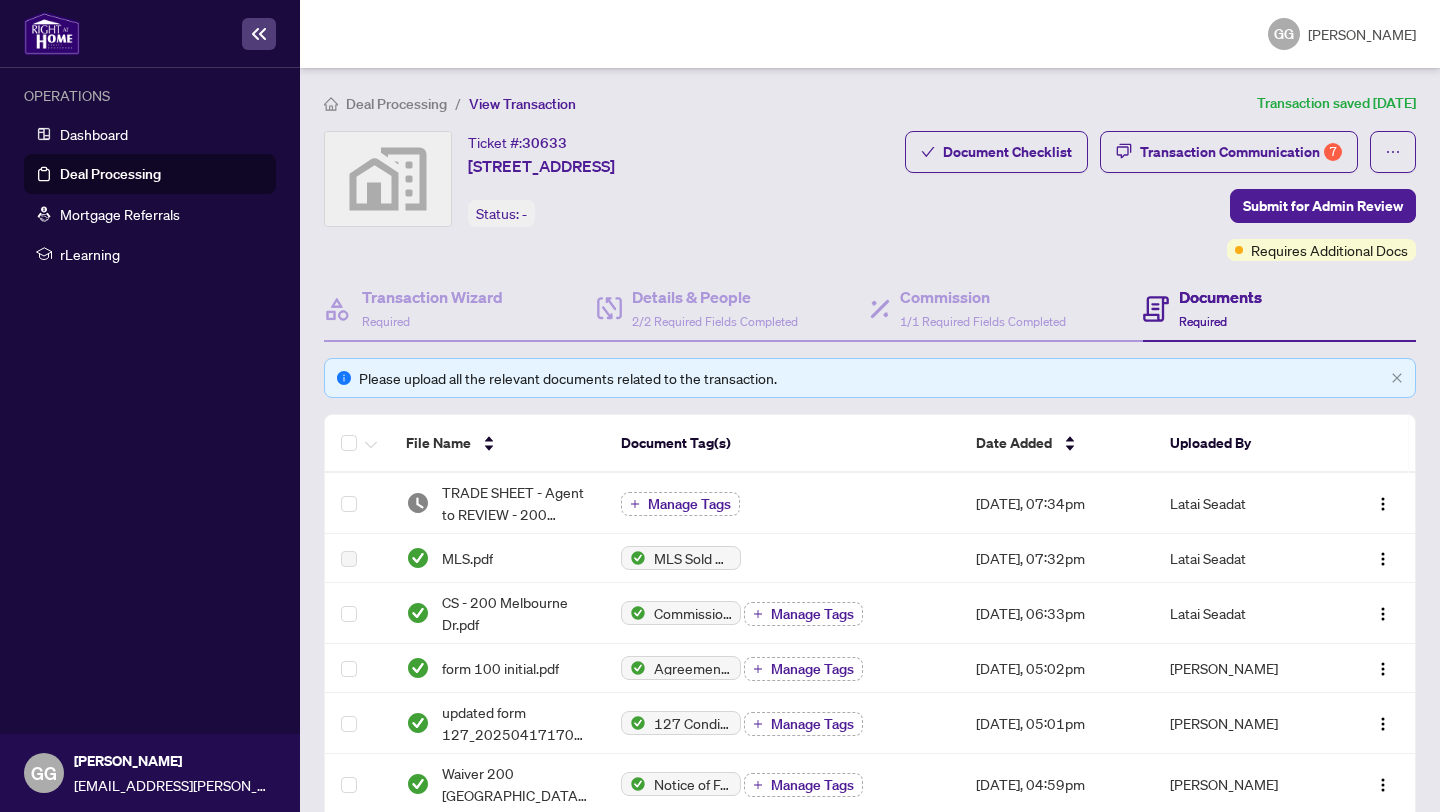 click on "Transaction Communication" at bounding box center [1693, 32] 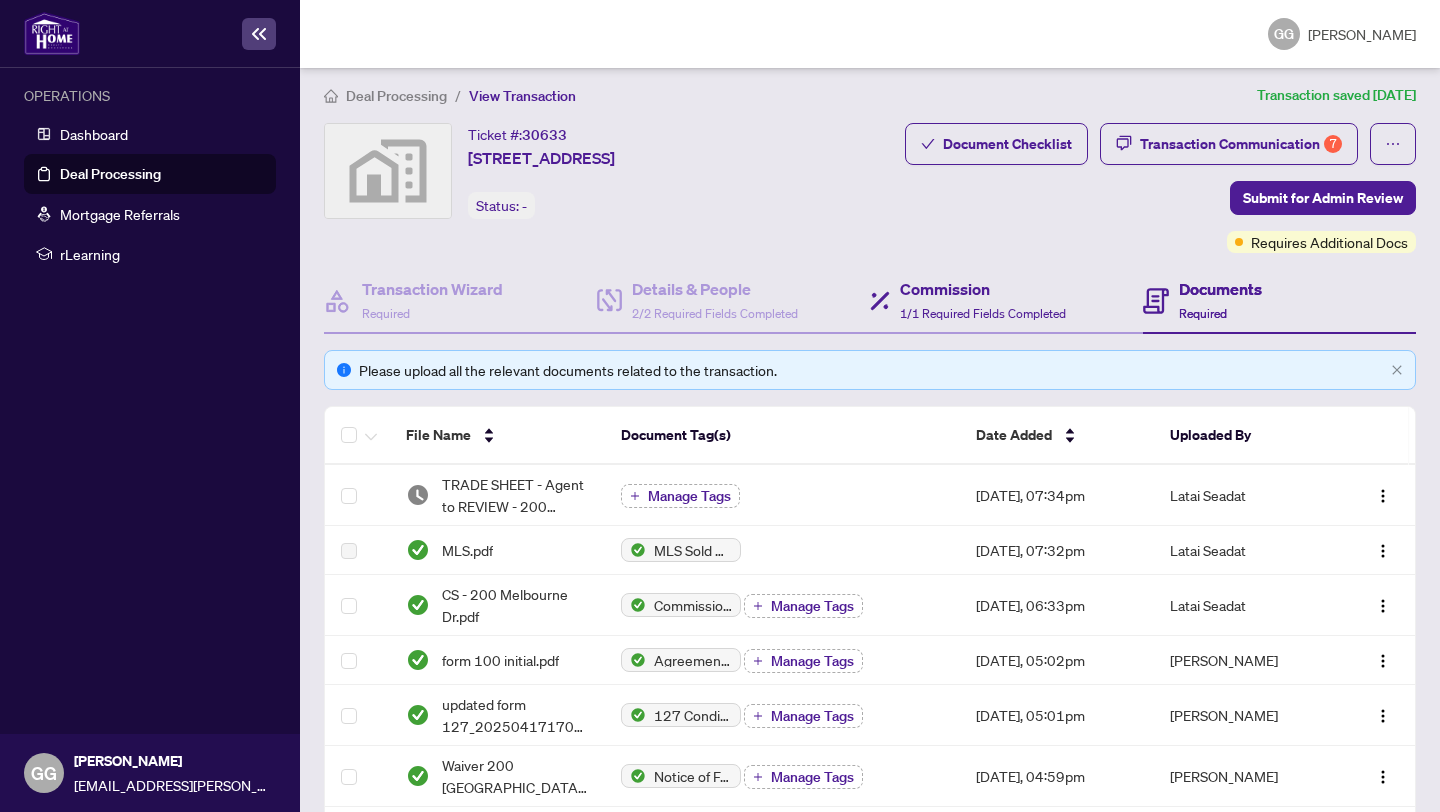 scroll, scrollTop: 2, scrollLeft: 0, axis: vertical 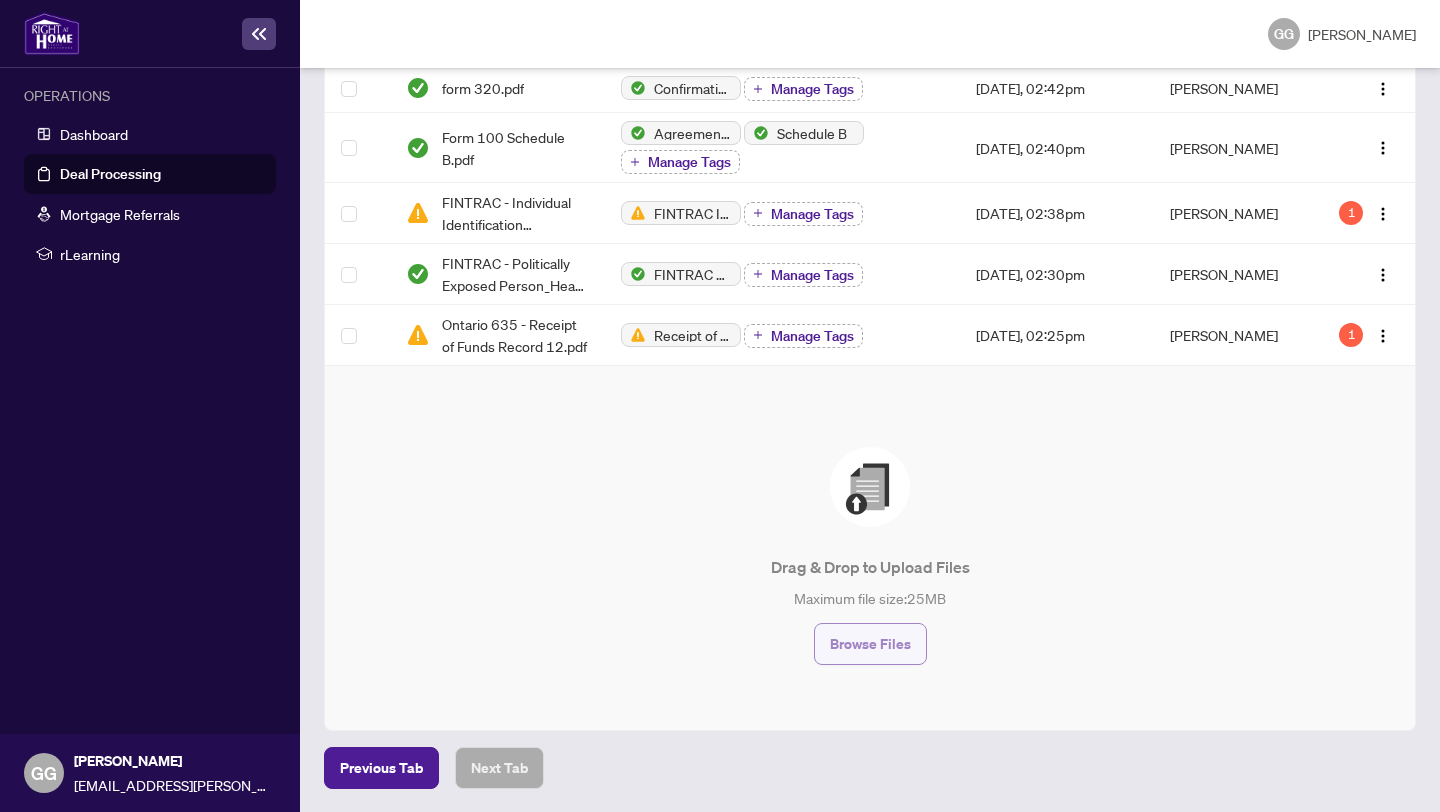 click on "Browse Files" at bounding box center (870, 644) 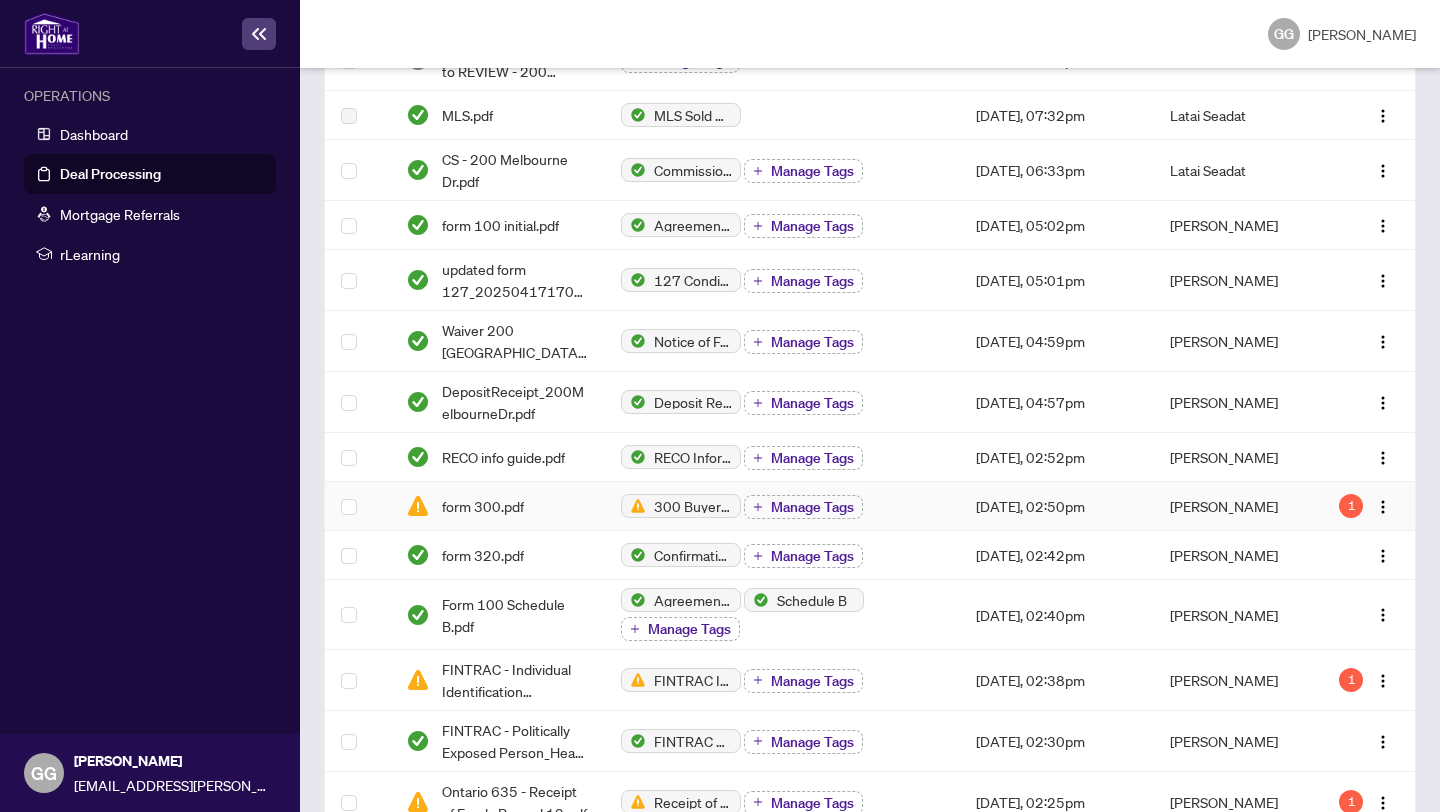 scroll, scrollTop: 0, scrollLeft: 0, axis: both 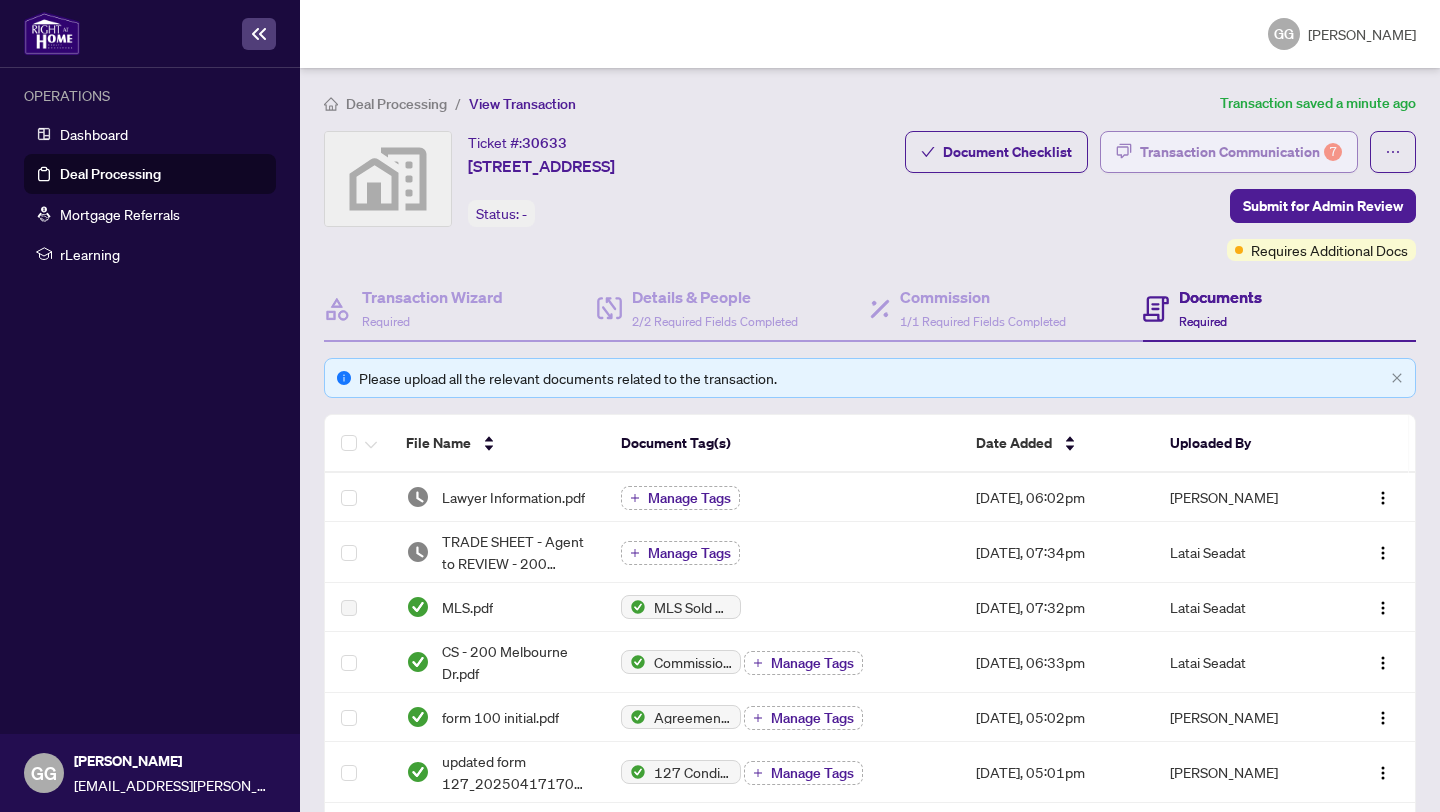 click on "Transaction Communication 7" at bounding box center (1241, 152) 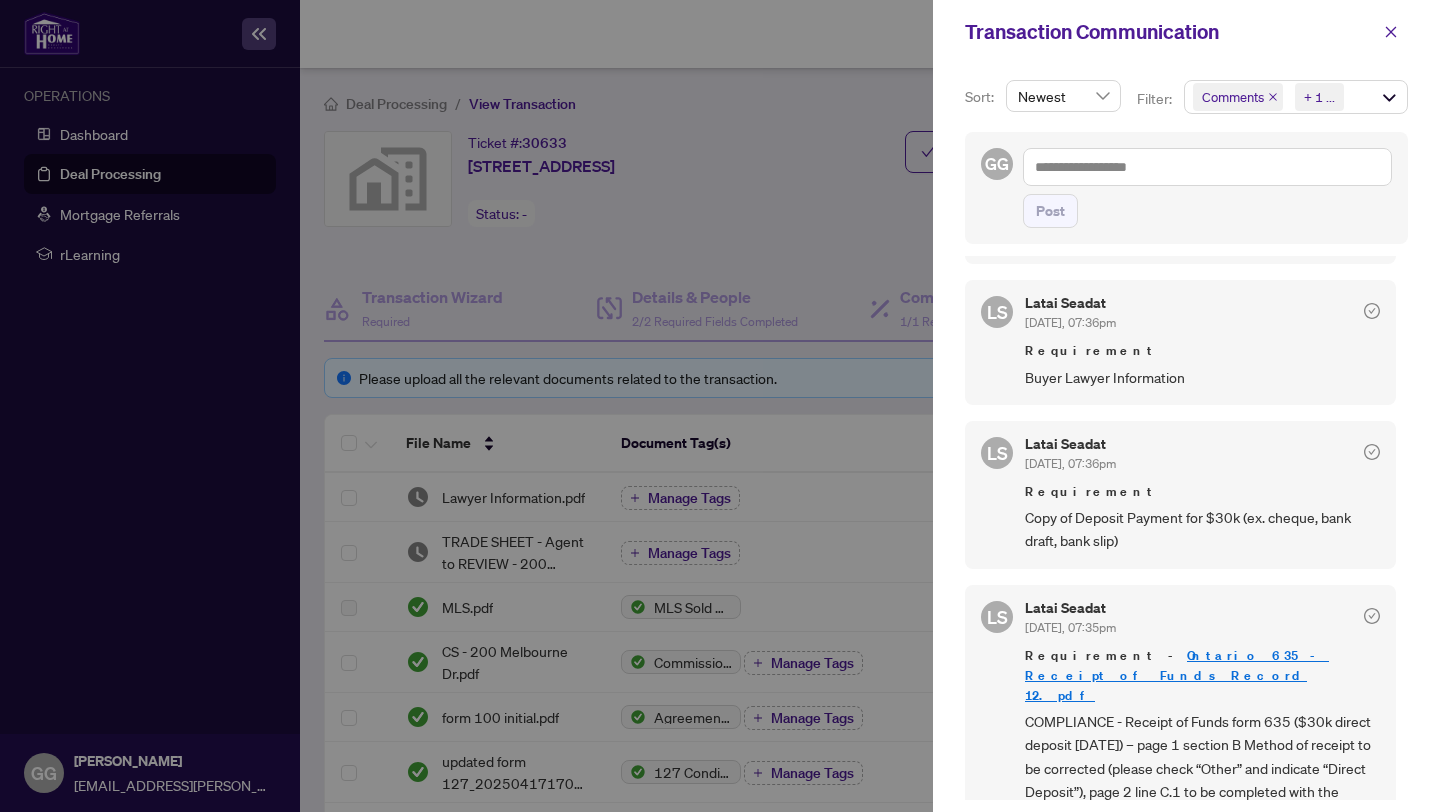 scroll, scrollTop: 131, scrollLeft: 0, axis: vertical 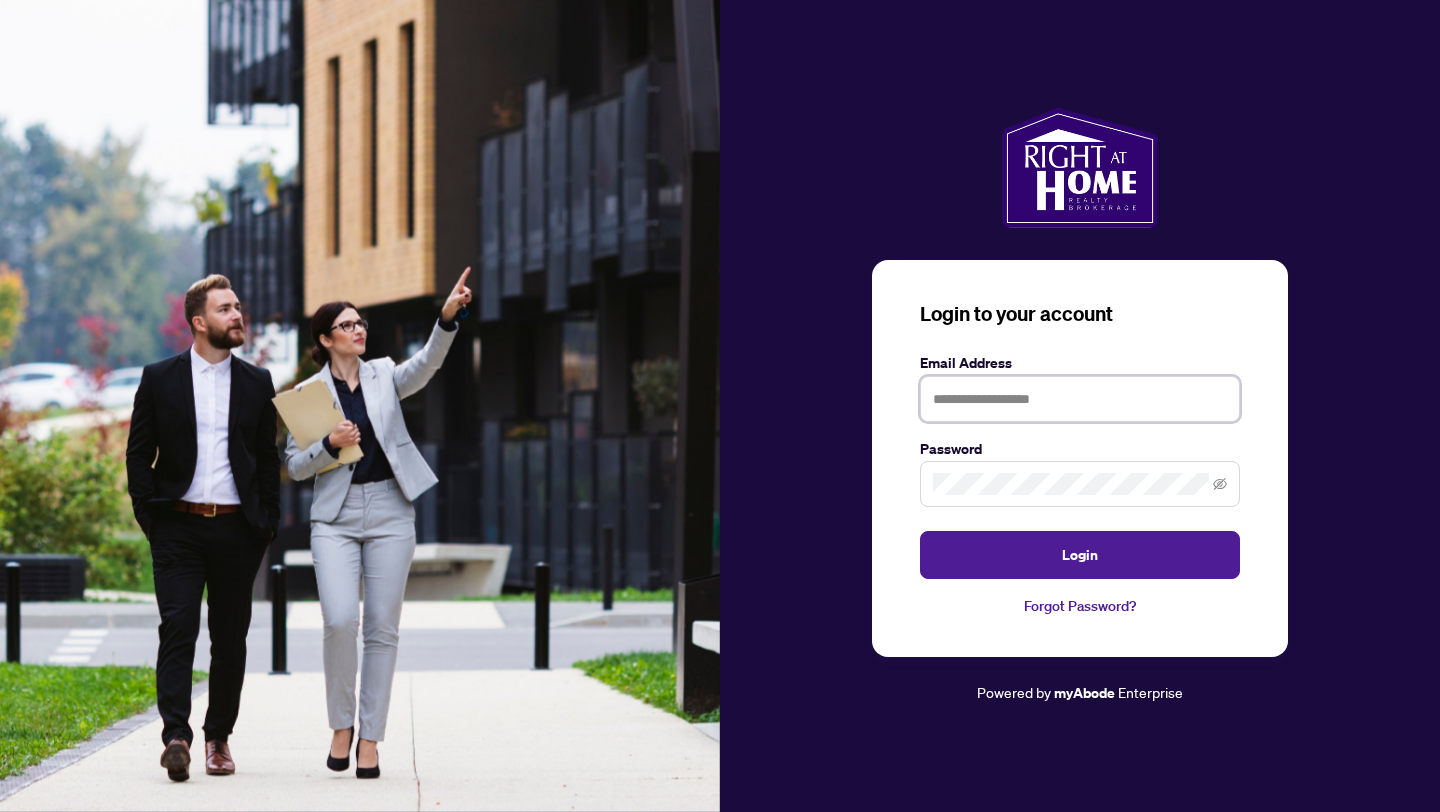 click at bounding box center [1080, 399] 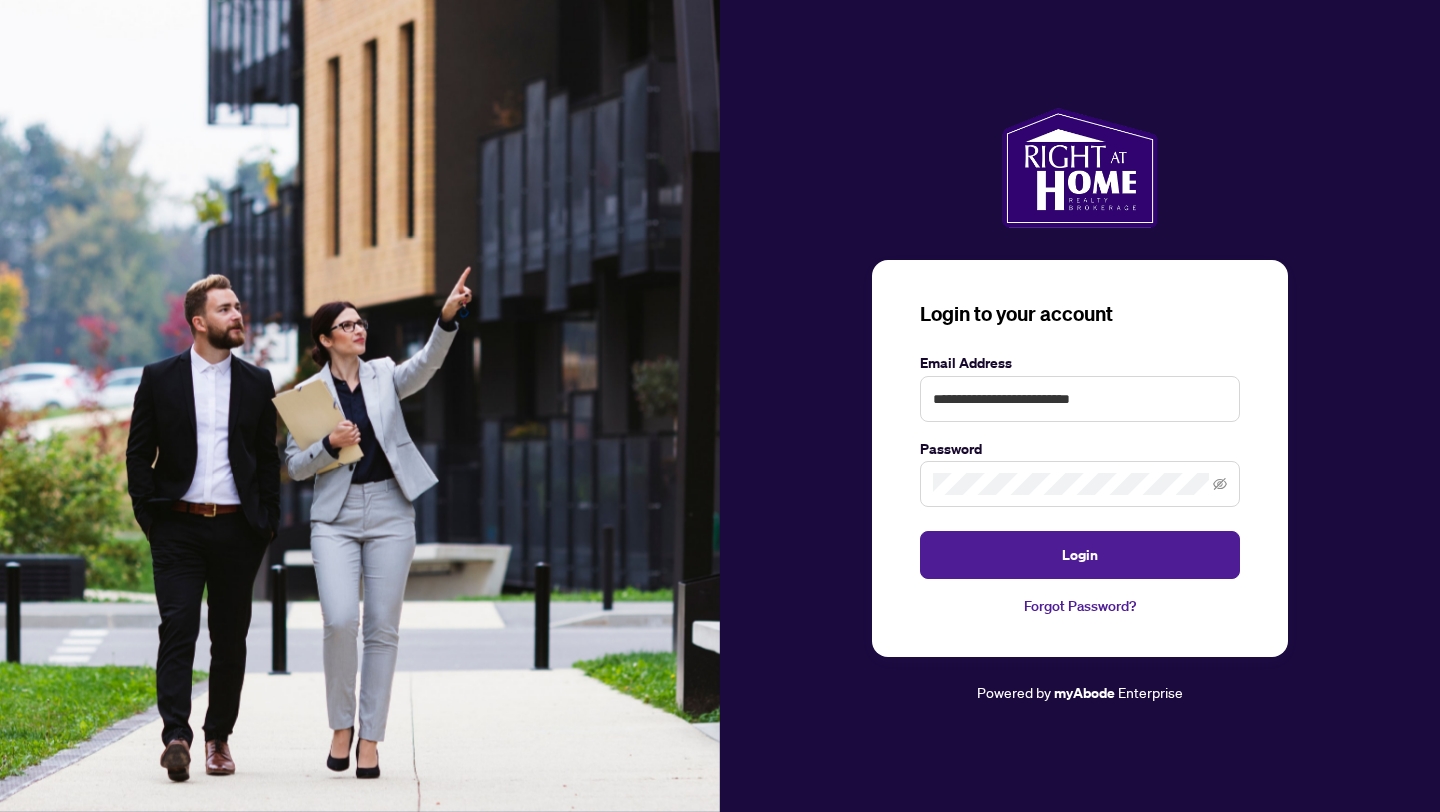 click at bounding box center (1080, 484) 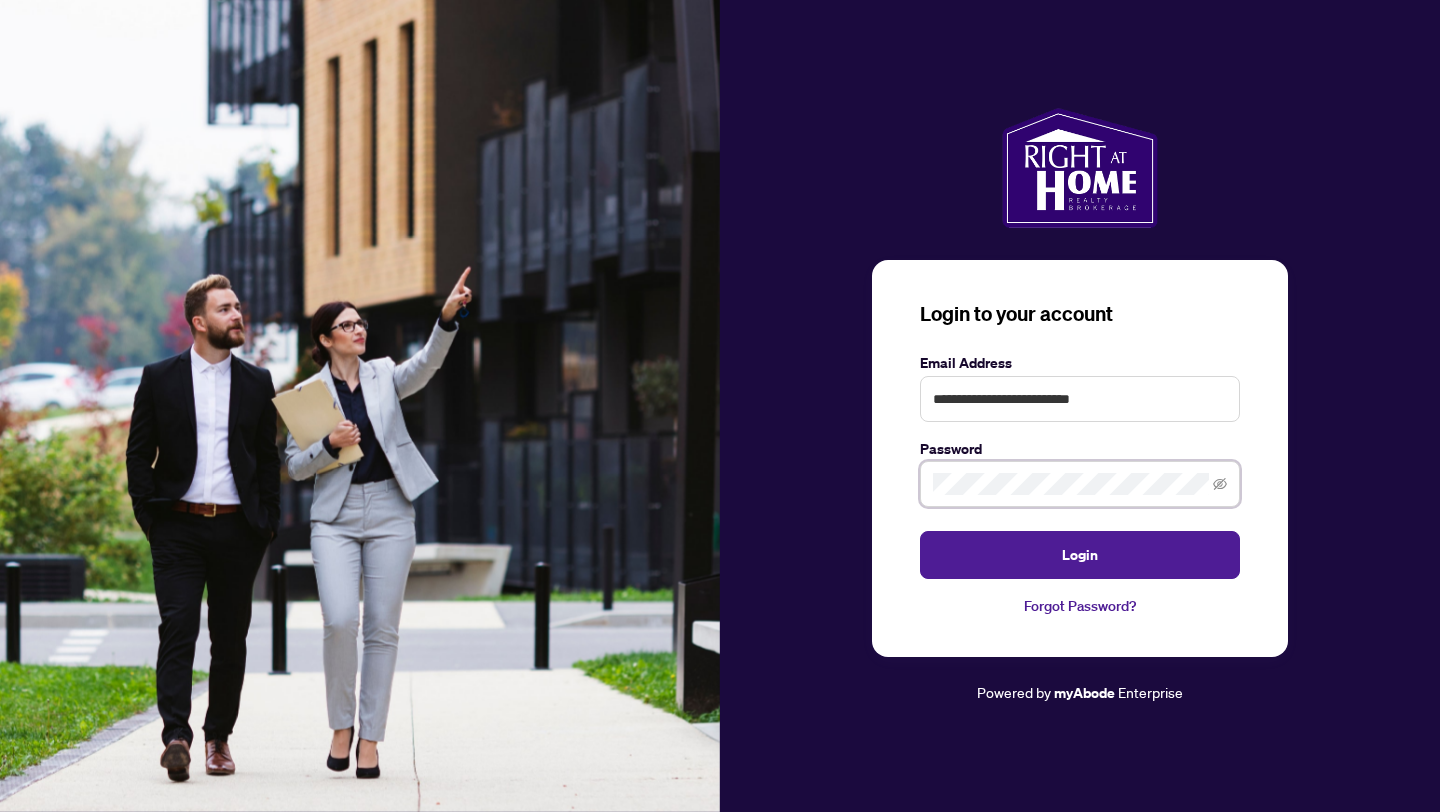click on "Login" at bounding box center [1080, 555] 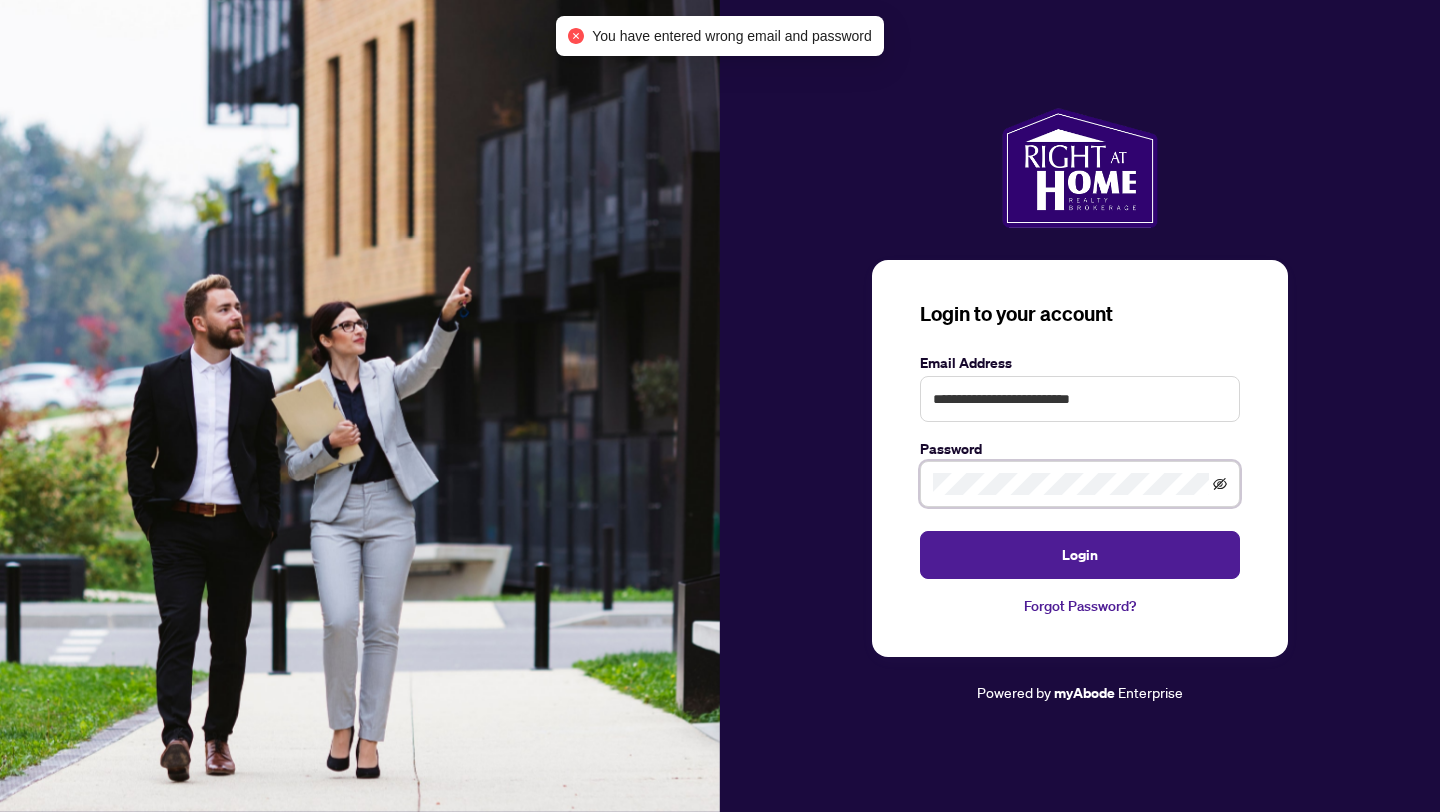 click 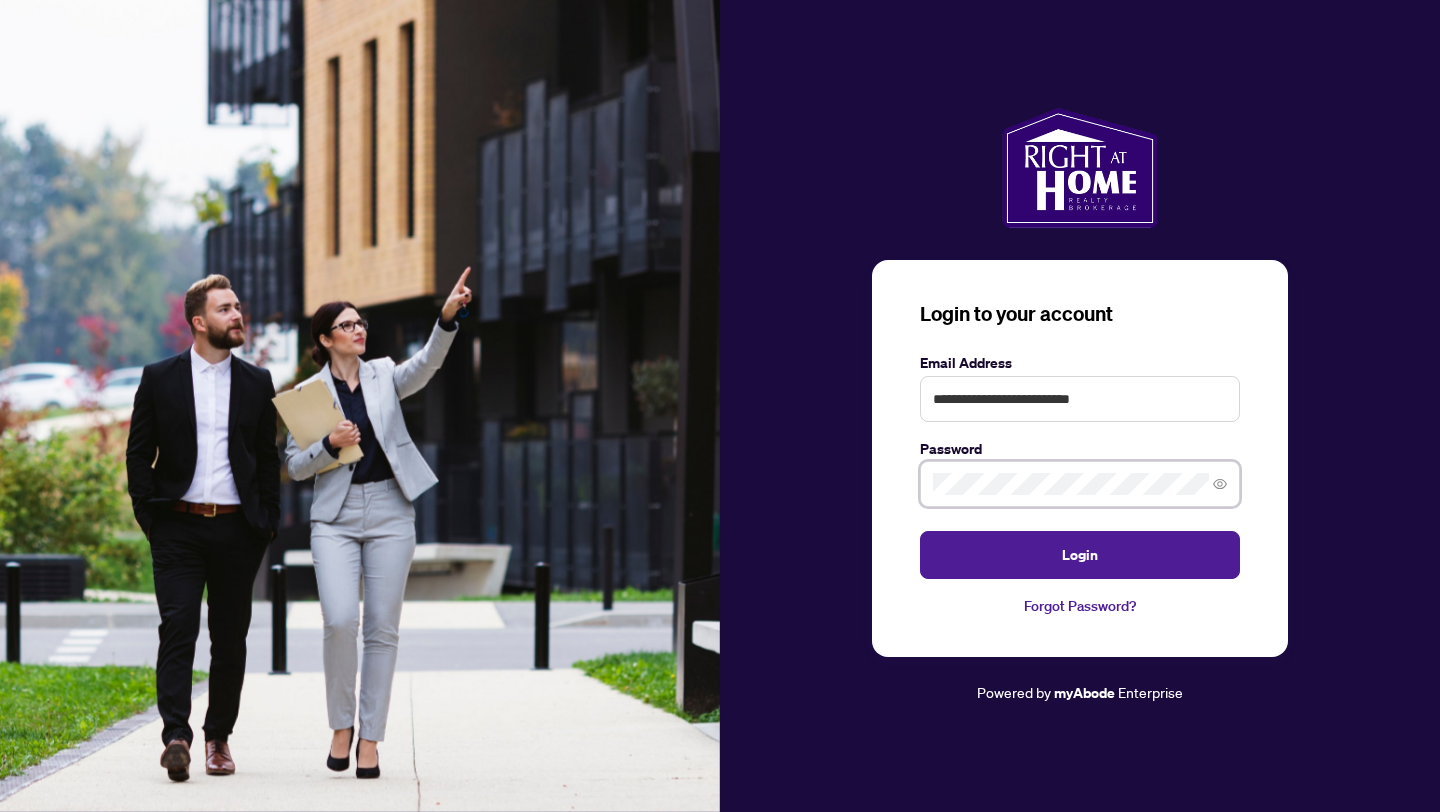 click on "Login" at bounding box center (1080, 555) 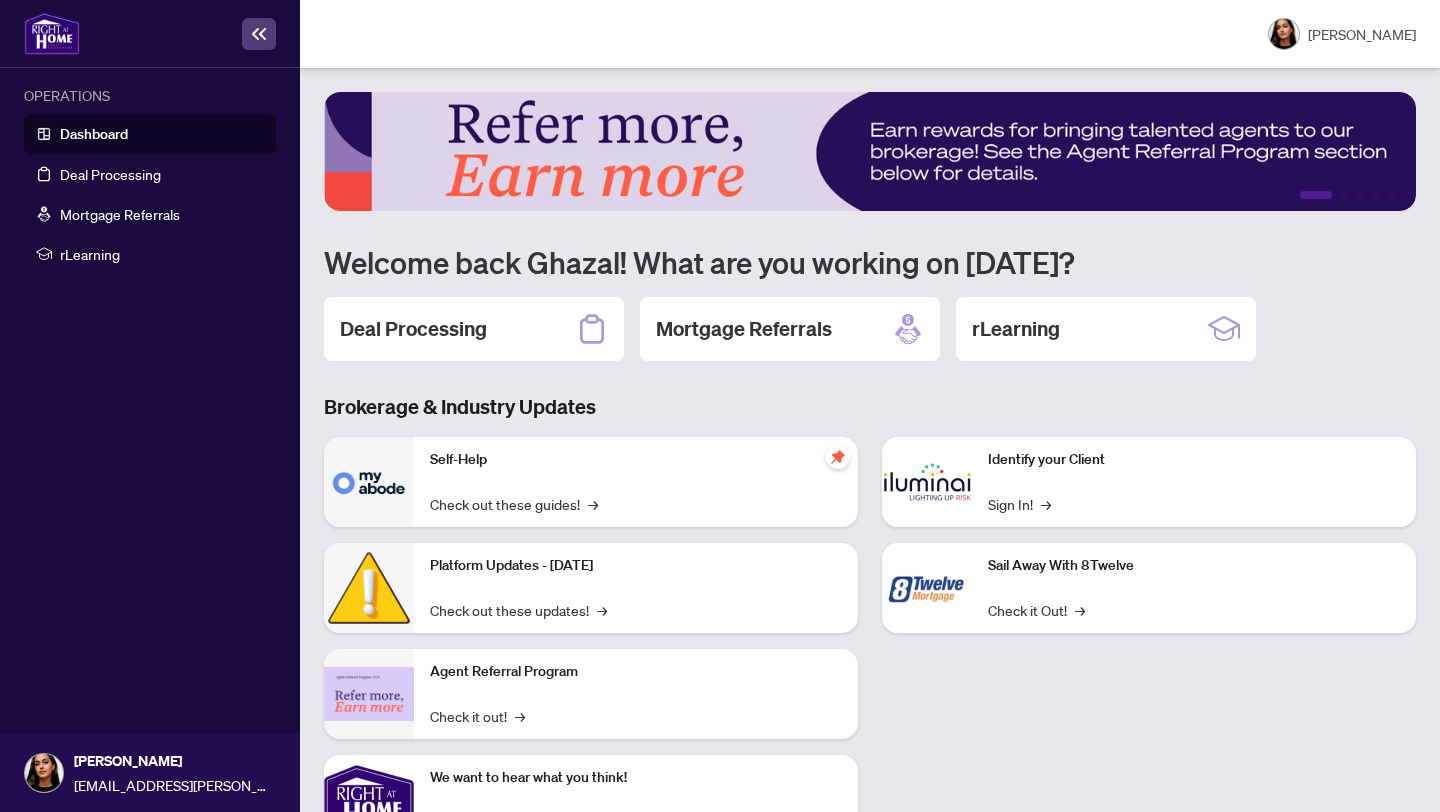 click on "Dashboard" at bounding box center (94, 134) 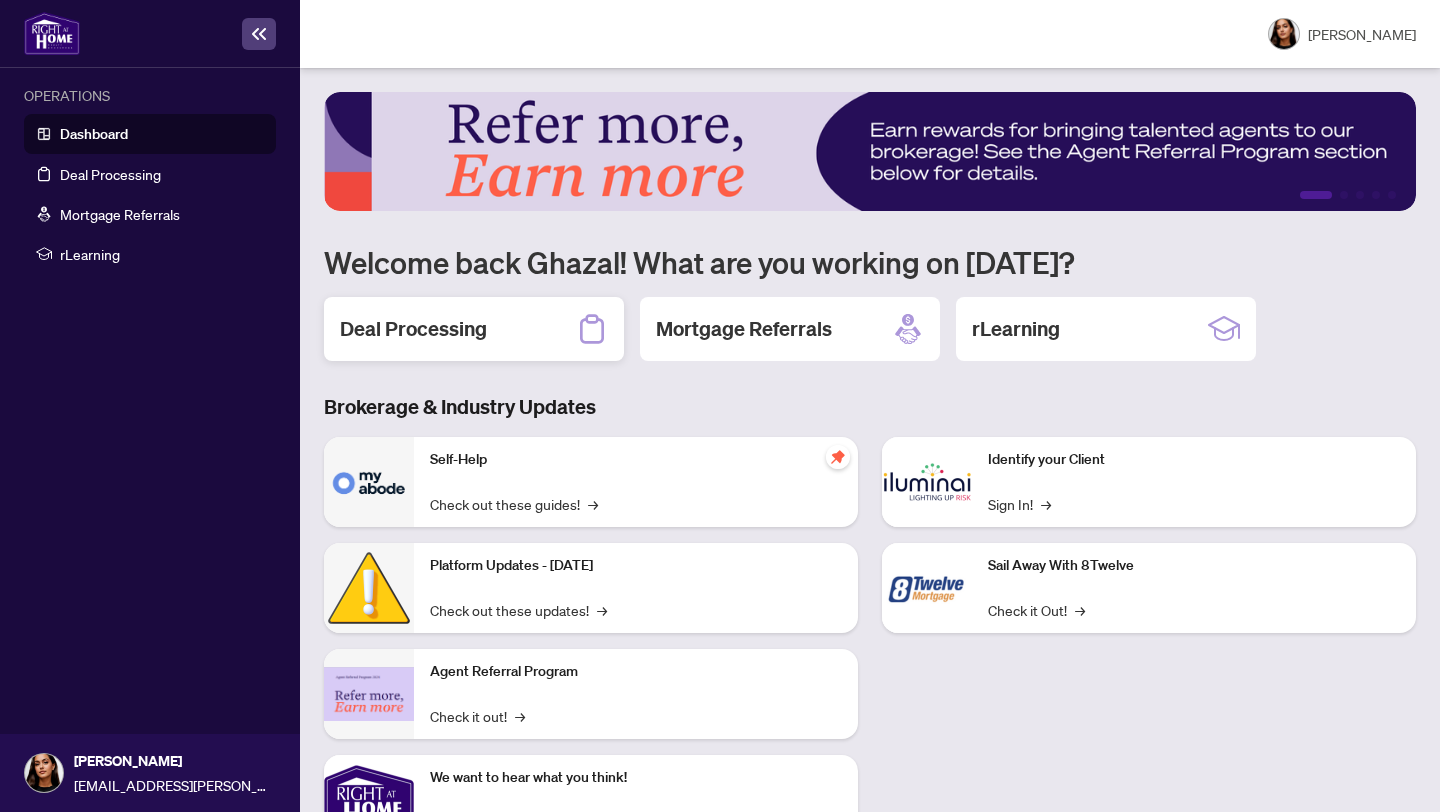 click on "Deal Processing" at bounding box center [474, 329] 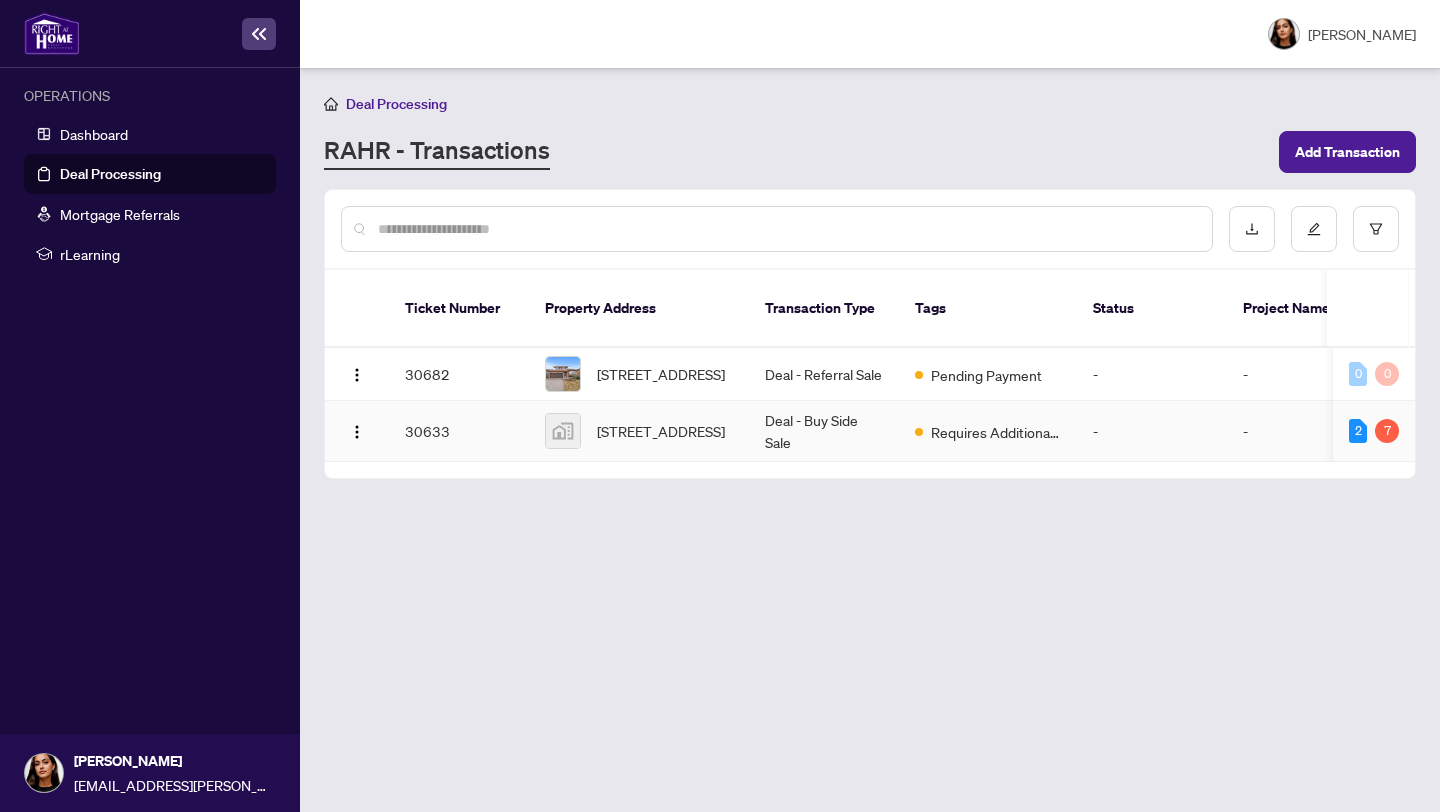 click on "Requires Additional Docs" at bounding box center (988, 431) 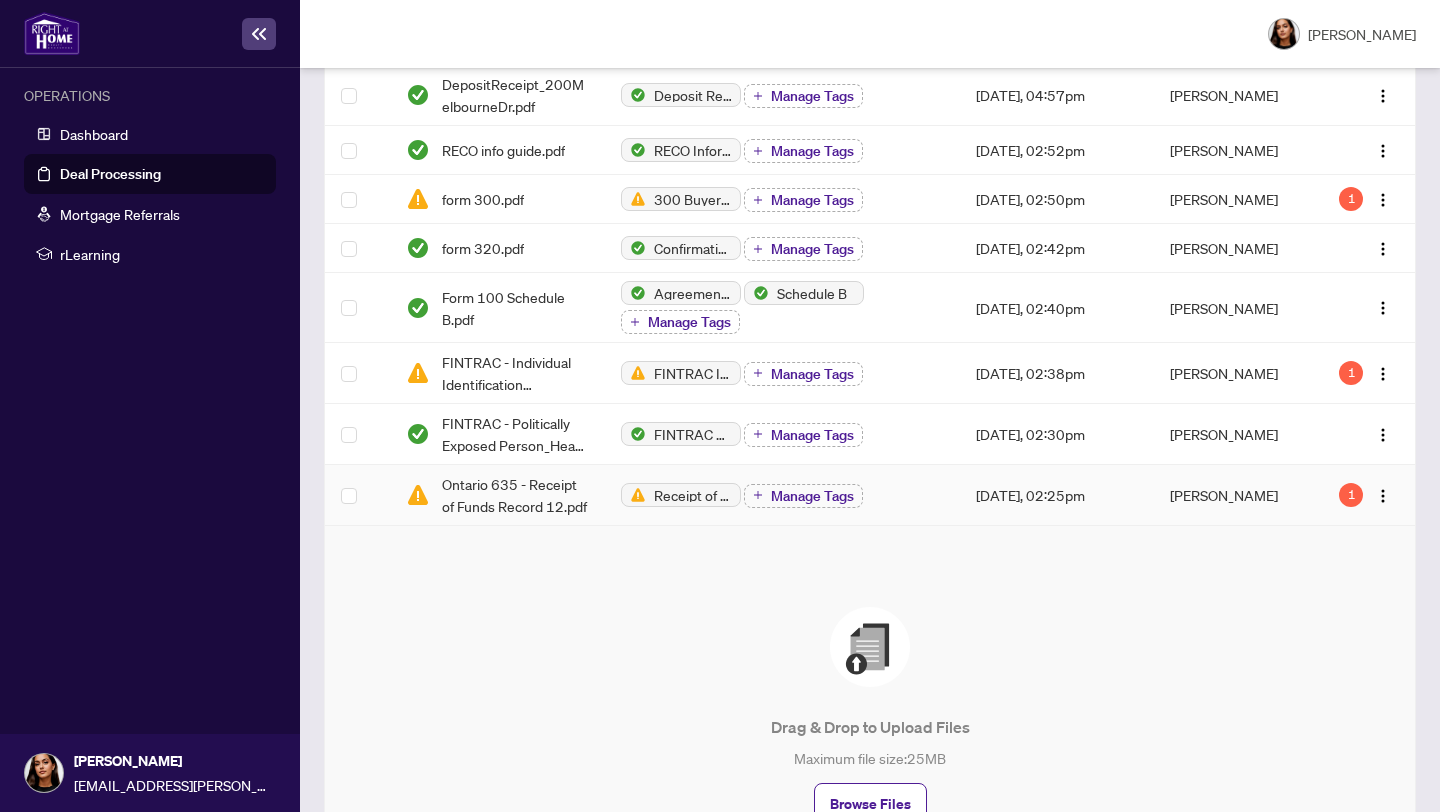 scroll, scrollTop: 818, scrollLeft: 0, axis: vertical 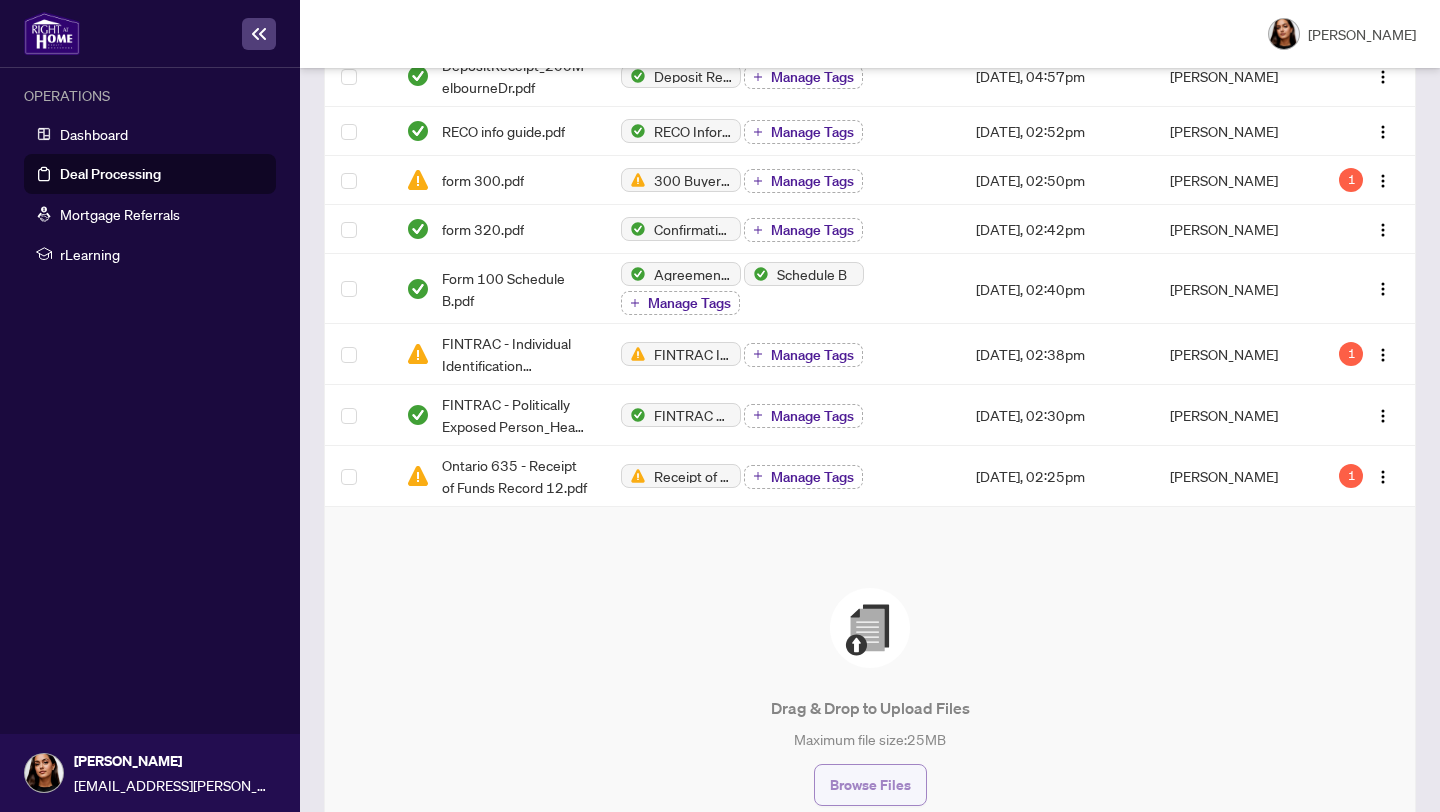 click on "Browse Files" at bounding box center [870, 785] 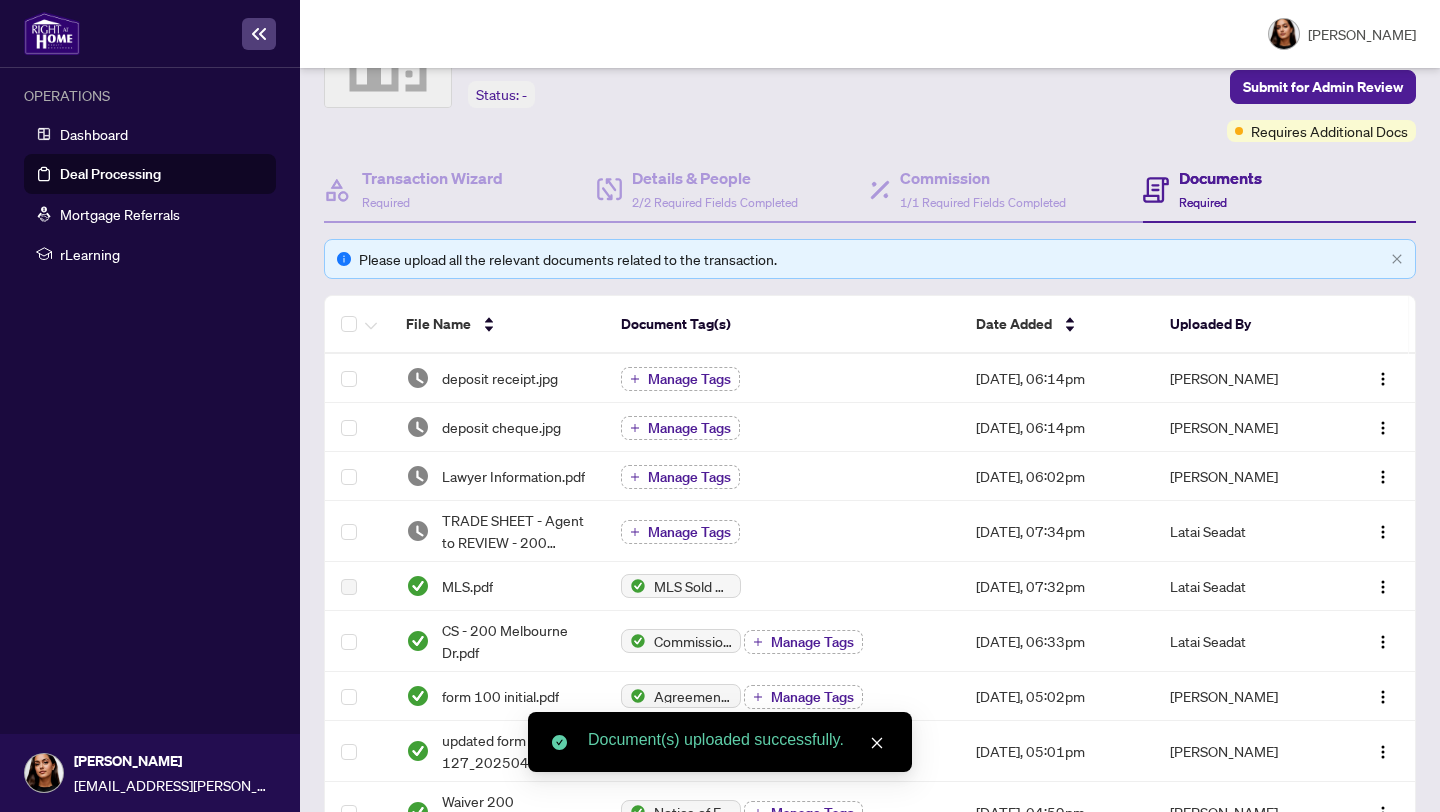 scroll, scrollTop: 0, scrollLeft: 0, axis: both 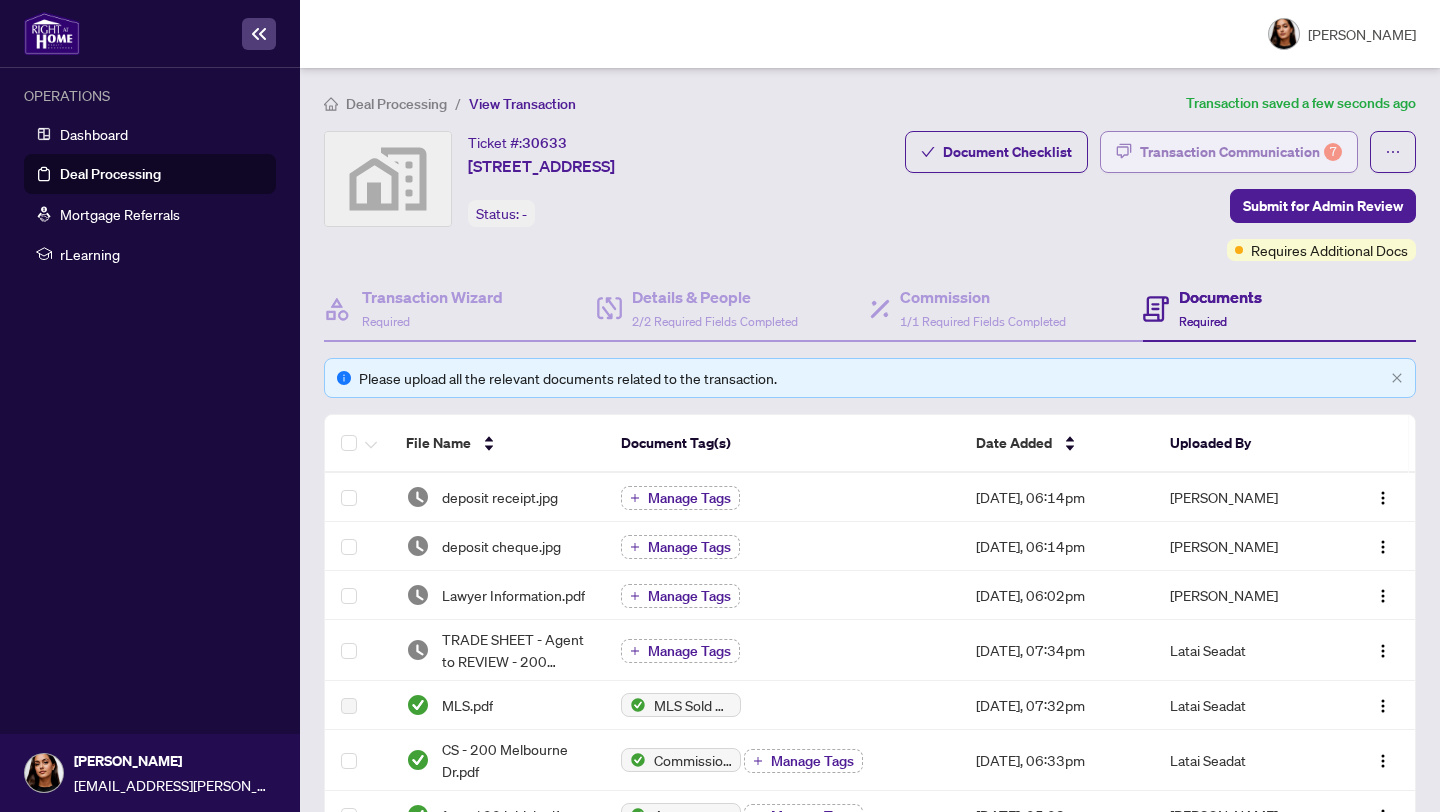 click on "Transaction Communication 7" at bounding box center (1241, 152) 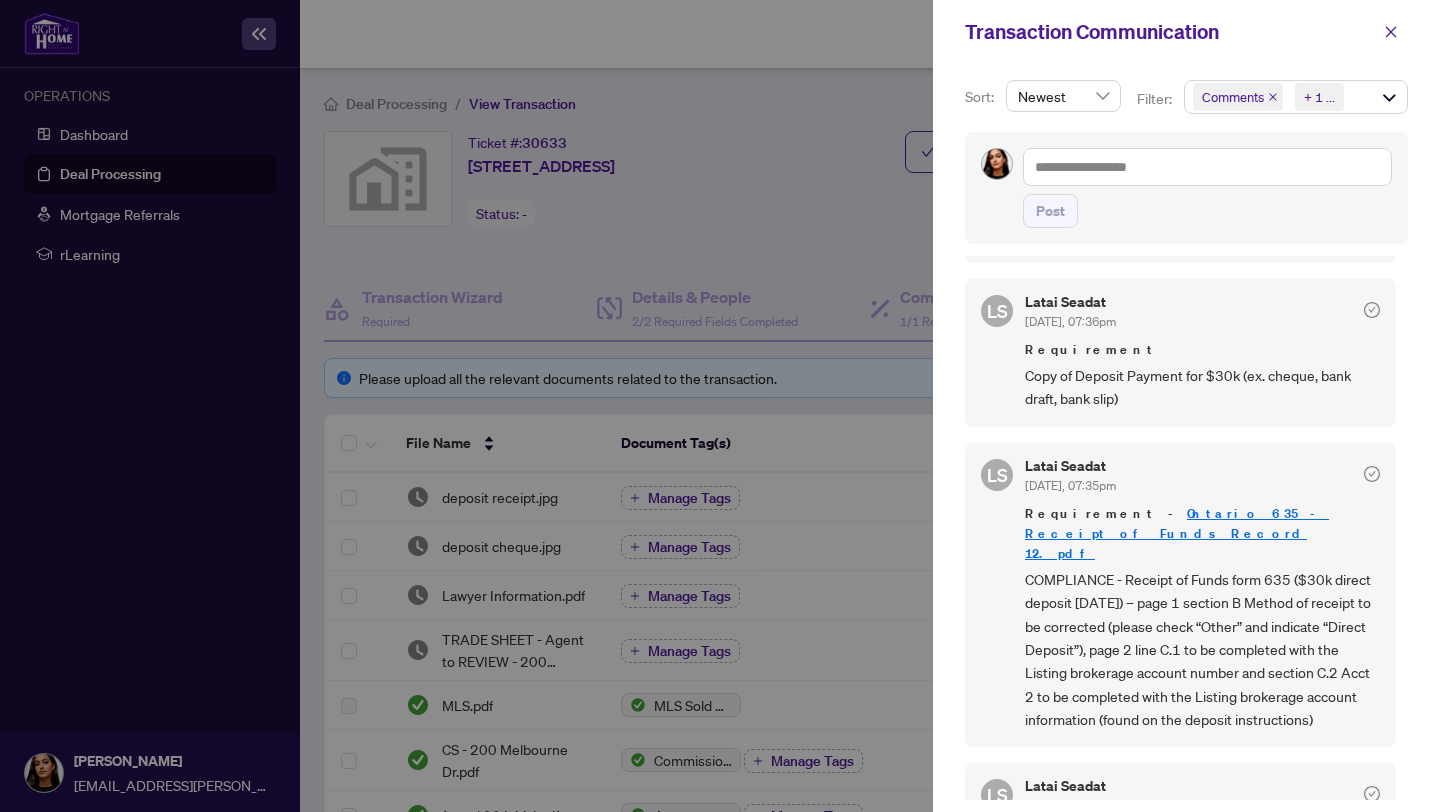 scroll, scrollTop: 283, scrollLeft: 0, axis: vertical 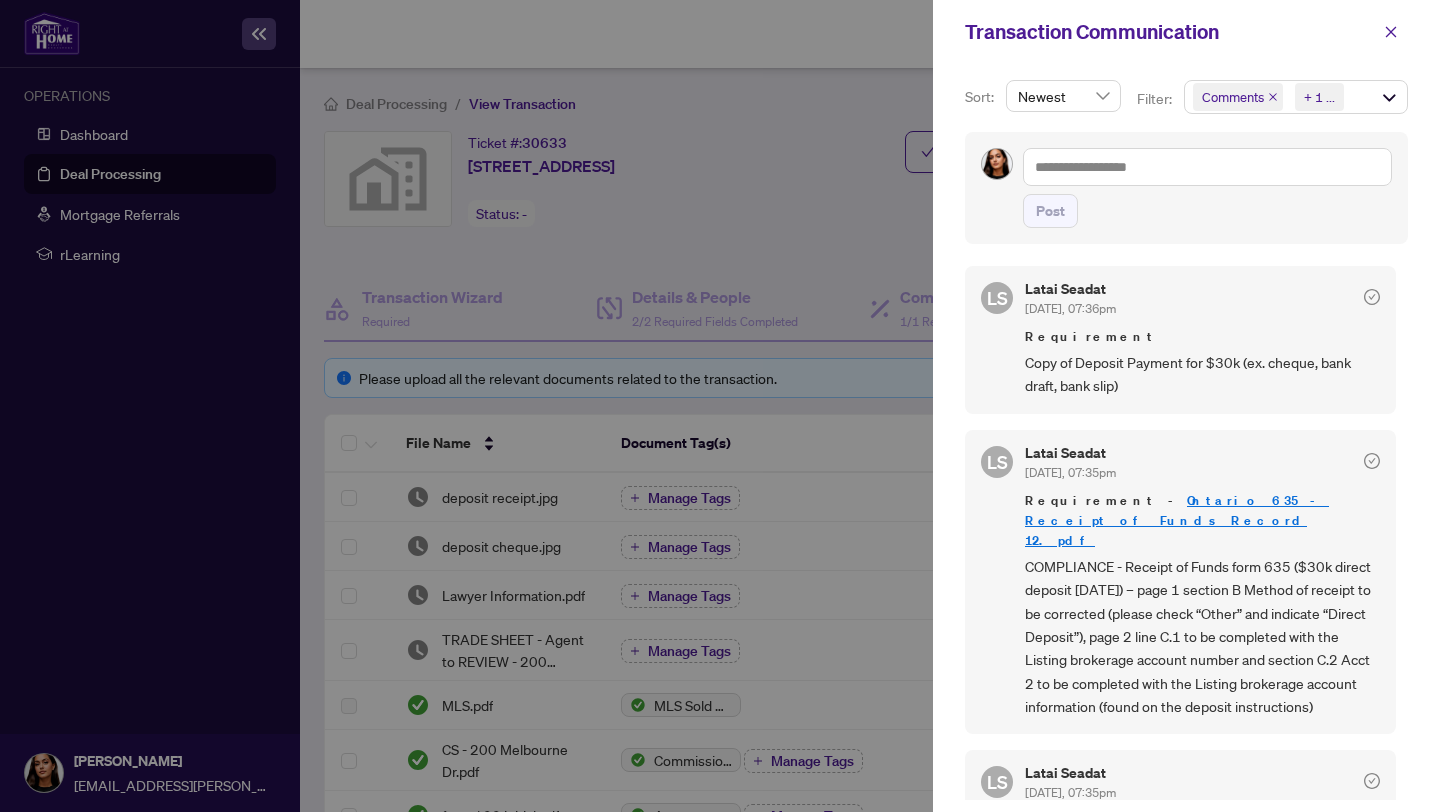 click at bounding box center (720, 406) 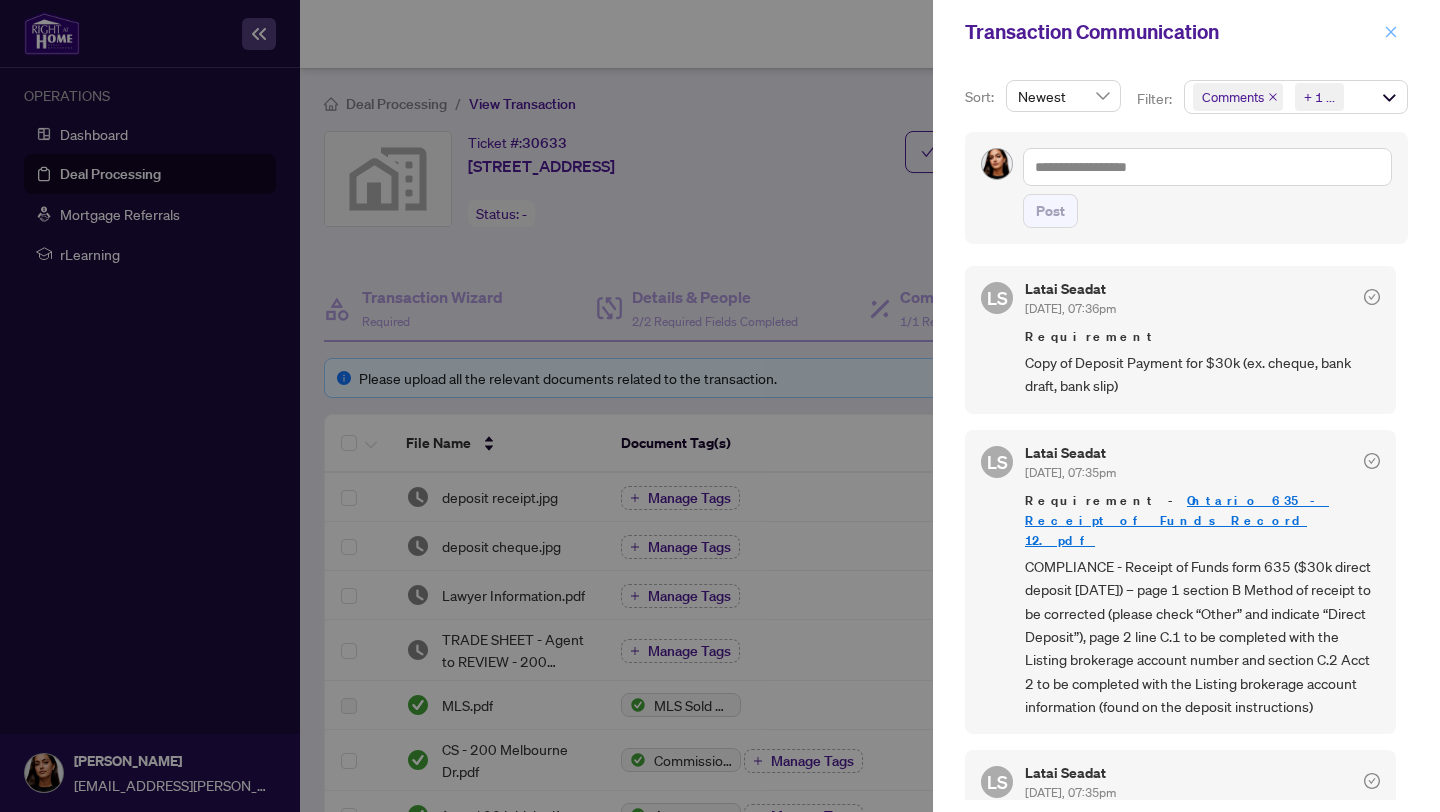click at bounding box center (1391, 32) 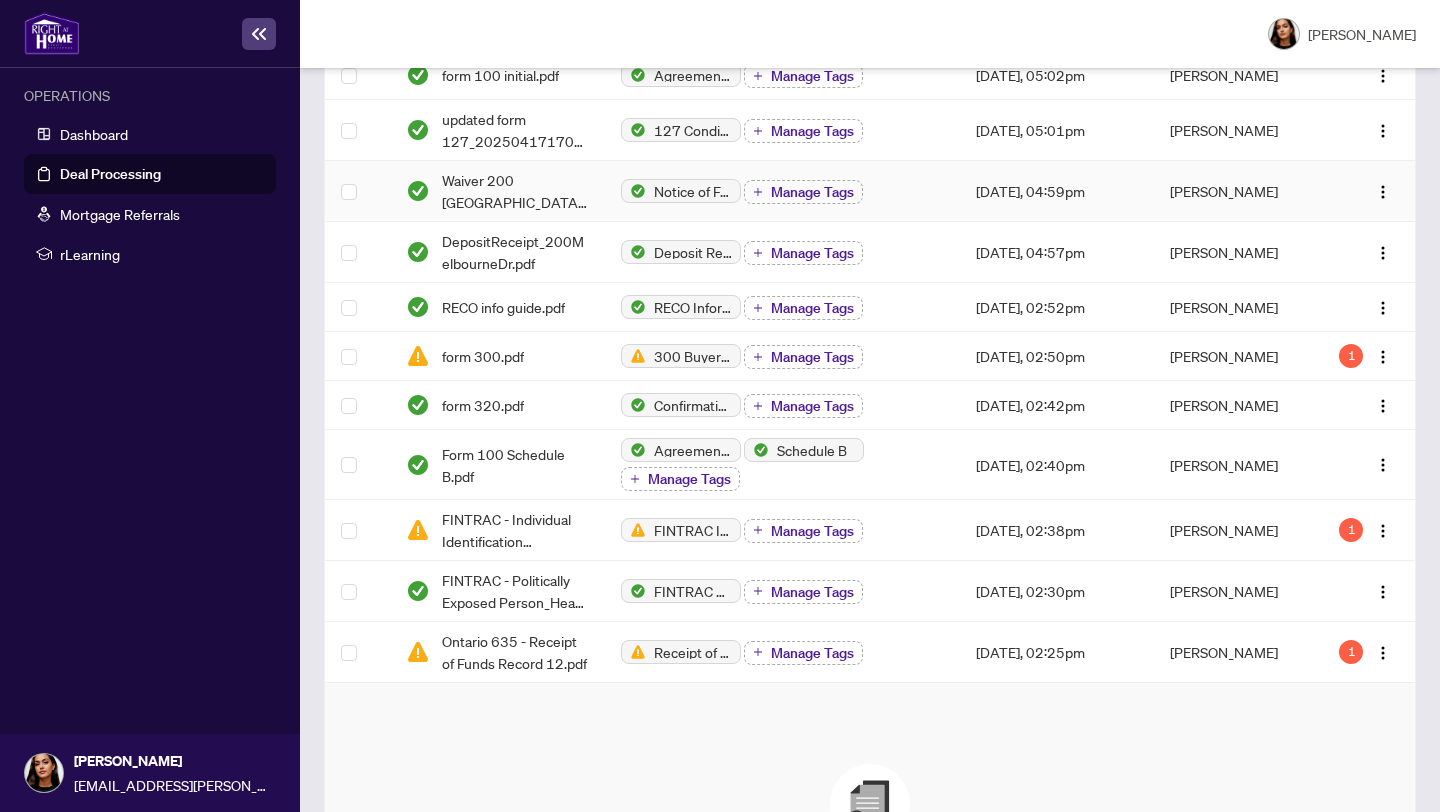 scroll, scrollTop: 752, scrollLeft: 0, axis: vertical 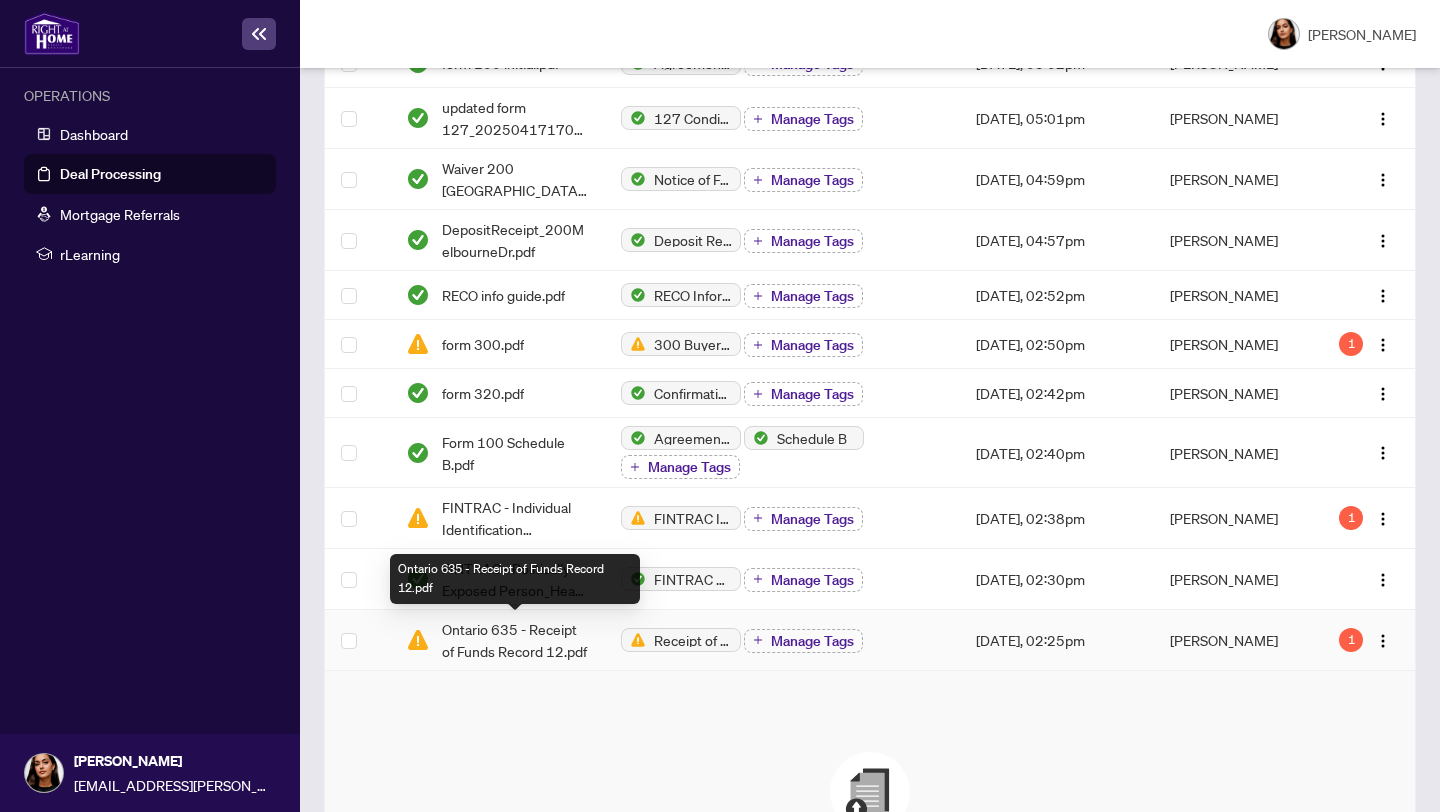 click on "Ontario 635 - Receipt of Funds Record 12.pdf" at bounding box center (515, 640) 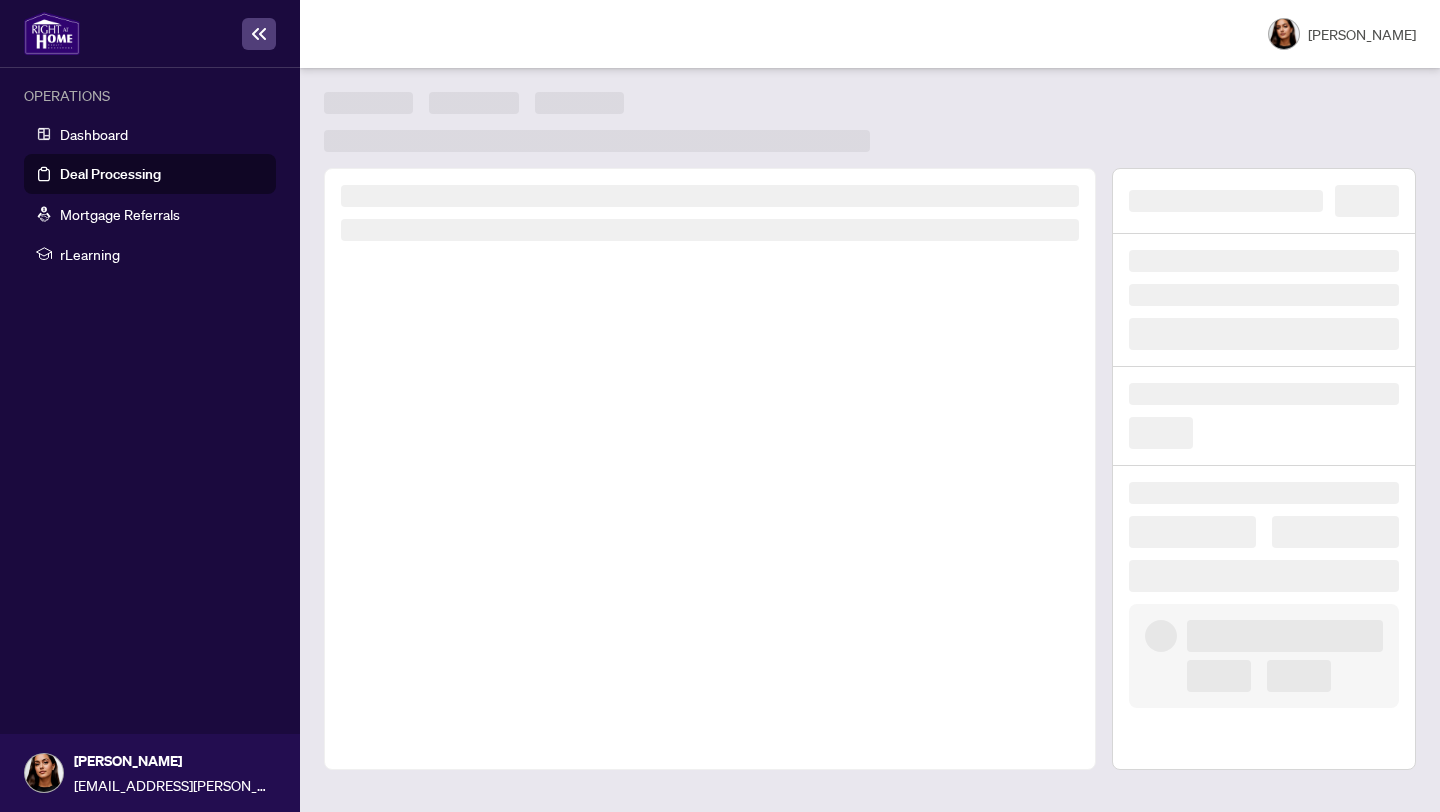 scroll, scrollTop: 0, scrollLeft: 0, axis: both 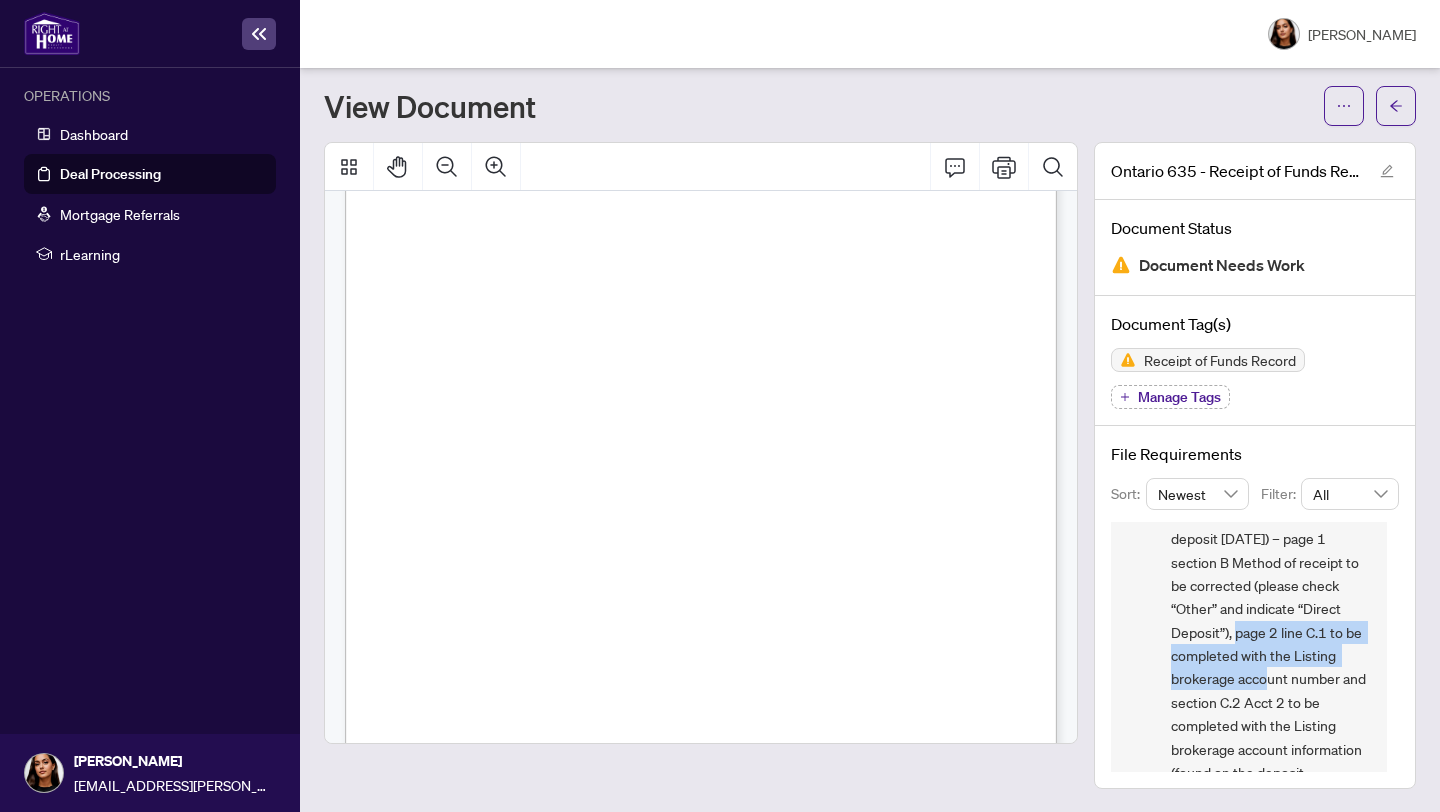 drag, startPoint x: 1236, startPoint y: 628, endPoint x: 1266, endPoint y: 667, distance: 49.20366 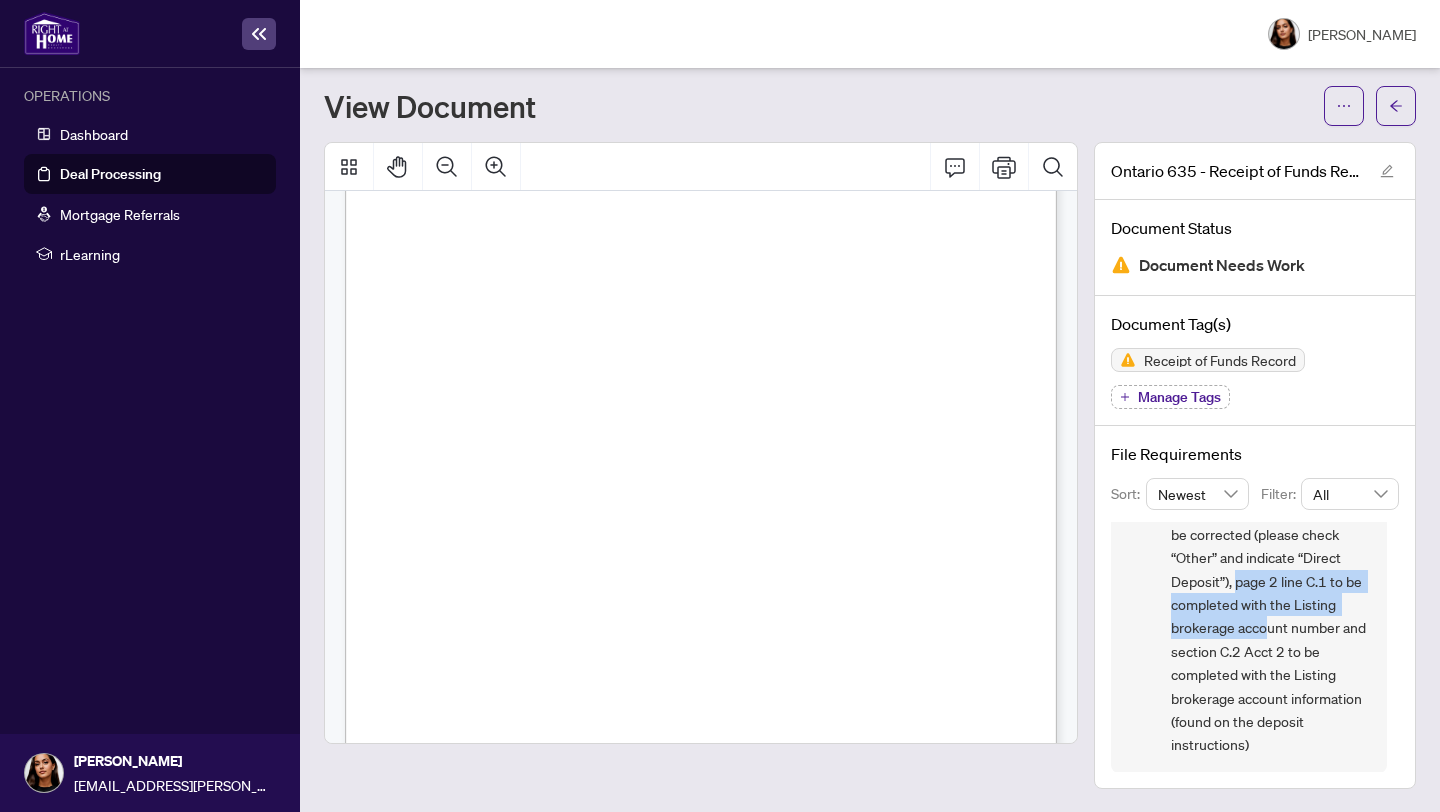 click on "COMPLIANCE - Receipt of Funds form 635 ($30k direct deposit [DATE]) – page 1 section B Method of receipt to be corrected (please check “Other” and indicate “Direct Deposit”), page 2 line C.1 to be completed with the Listing brokerage account number and section C.2 Acct 2 to be completed with the Listing brokerage account information (found on the deposit instructions)" at bounding box center [1271, 592] 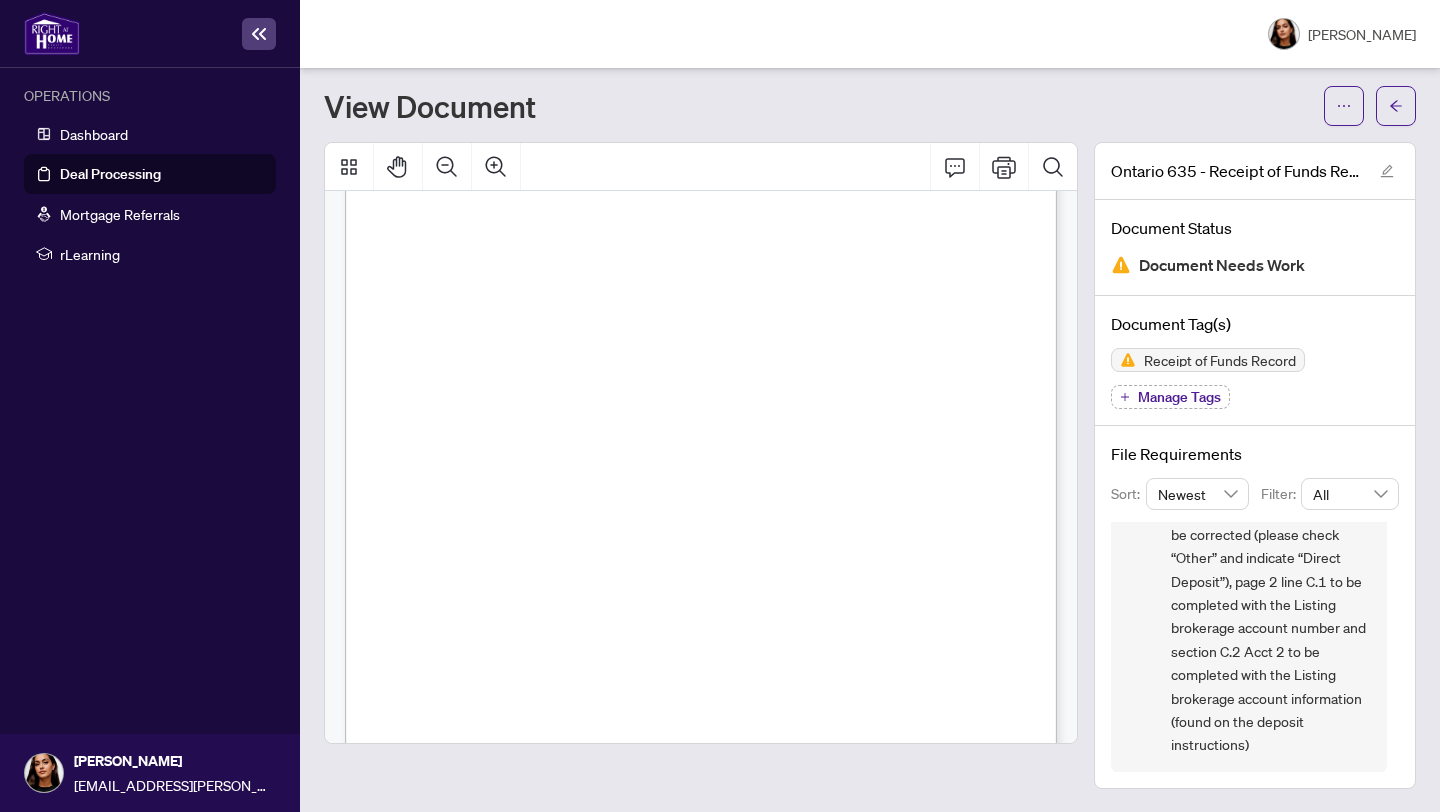scroll, scrollTop: 993, scrollLeft: 0, axis: vertical 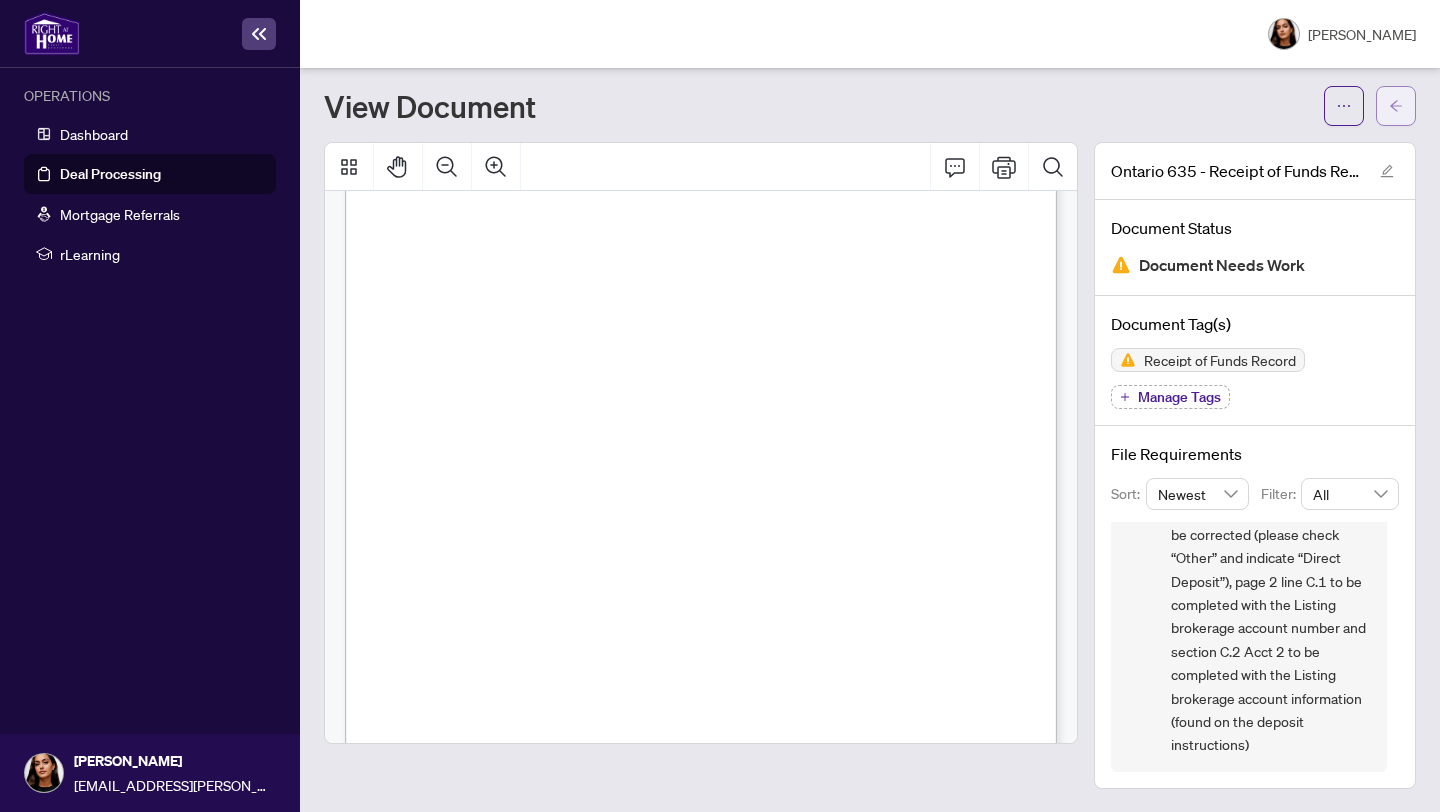click 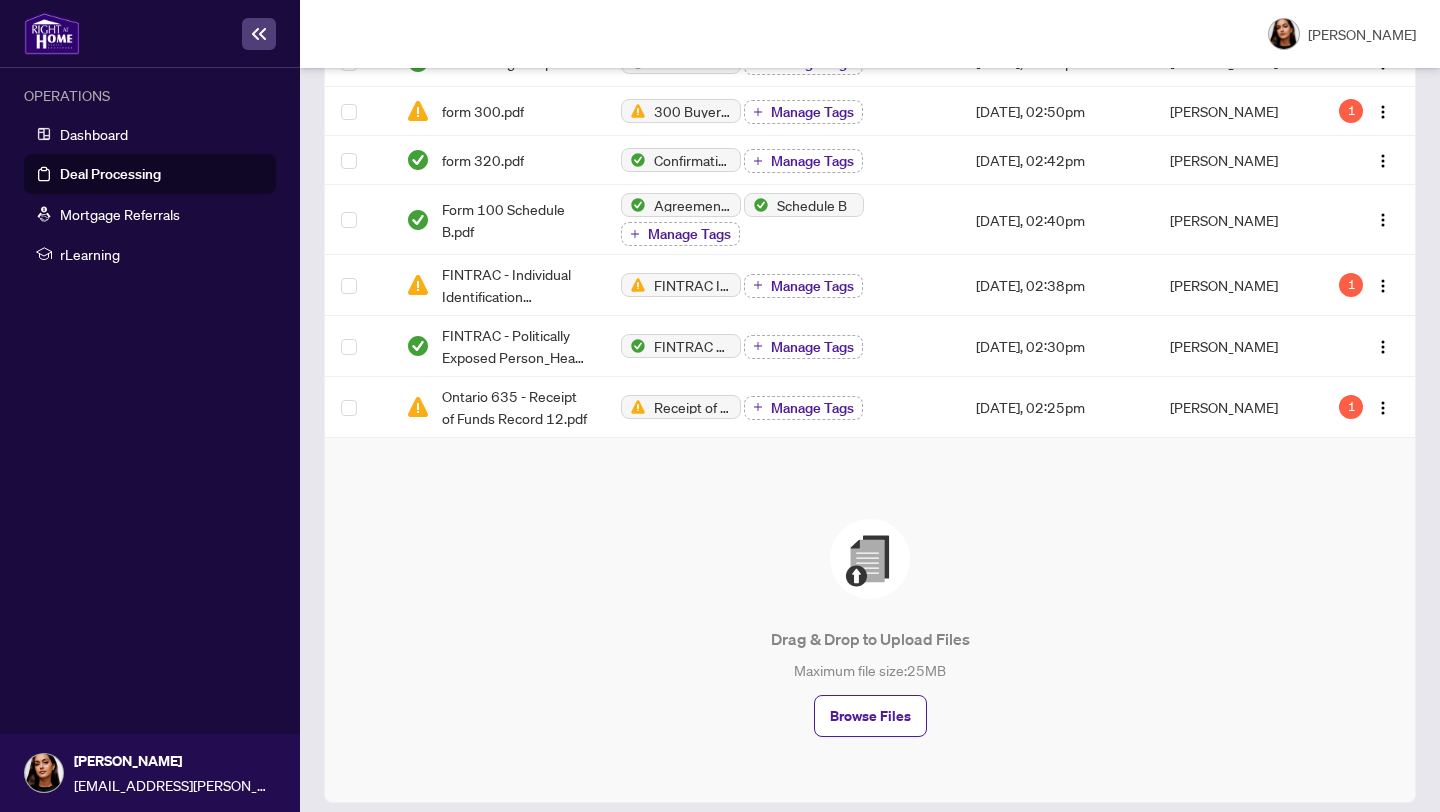 scroll, scrollTop: 993, scrollLeft: 0, axis: vertical 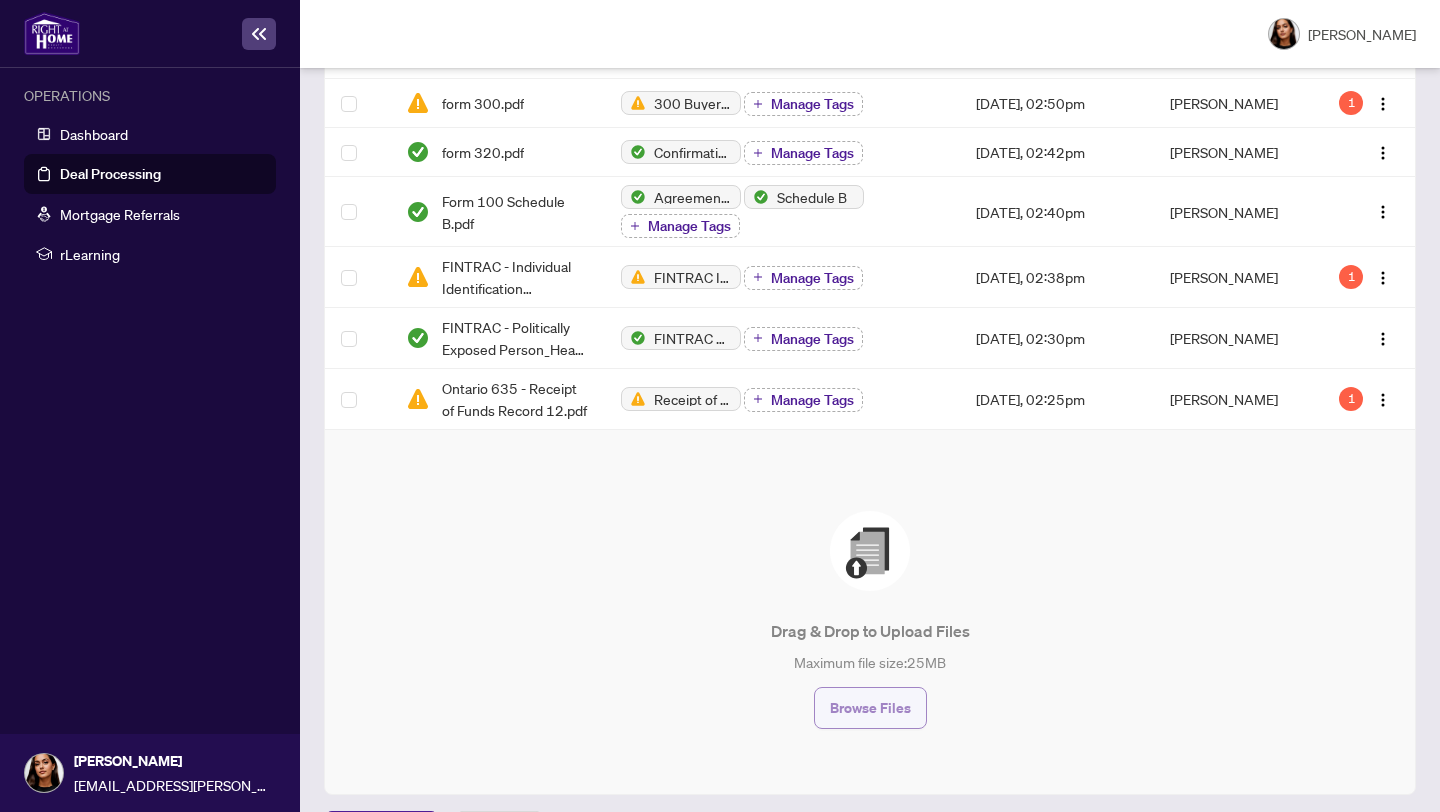 click on "Browse Files" at bounding box center [870, 708] 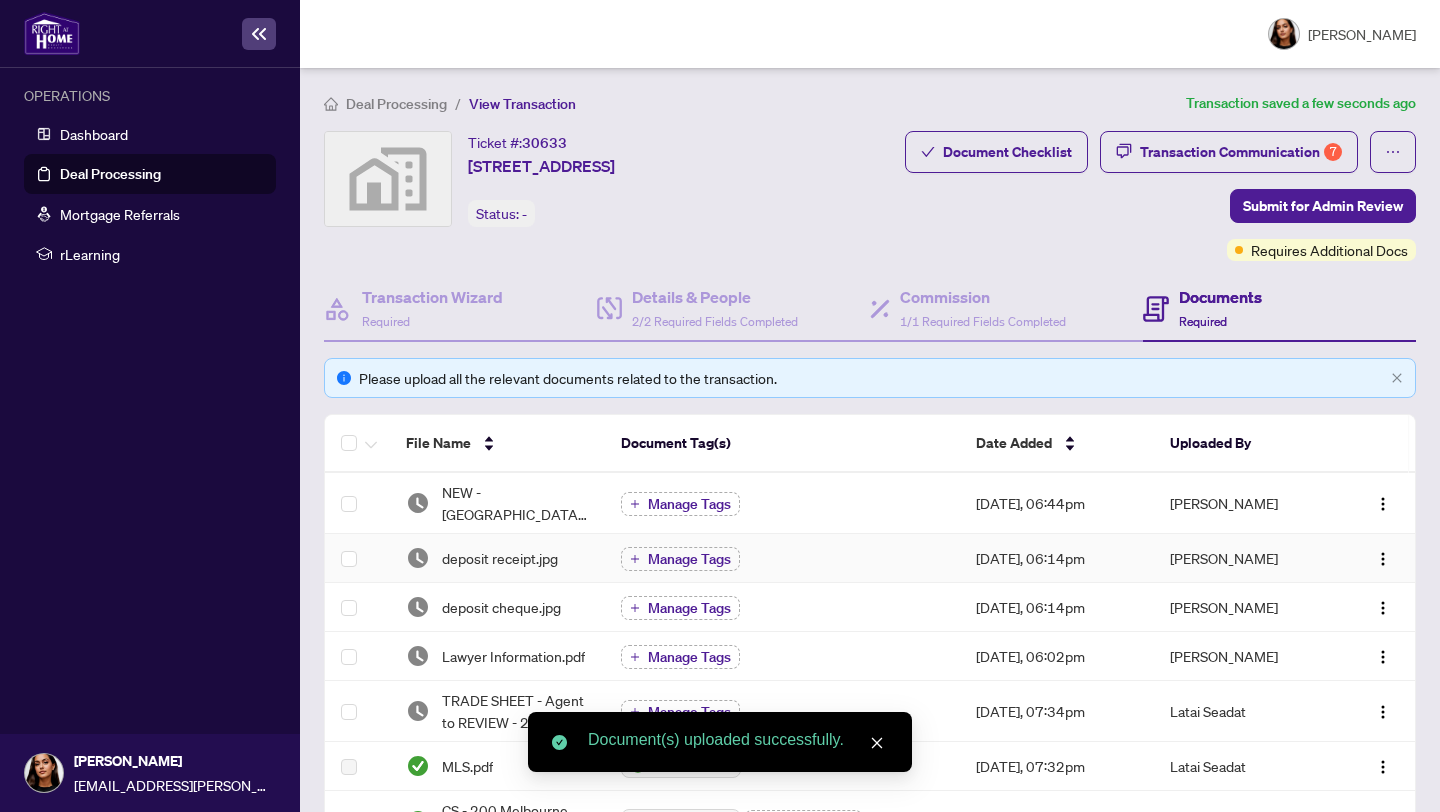 scroll, scrollTop: 35, scrollLeft: 0, axis: vertical 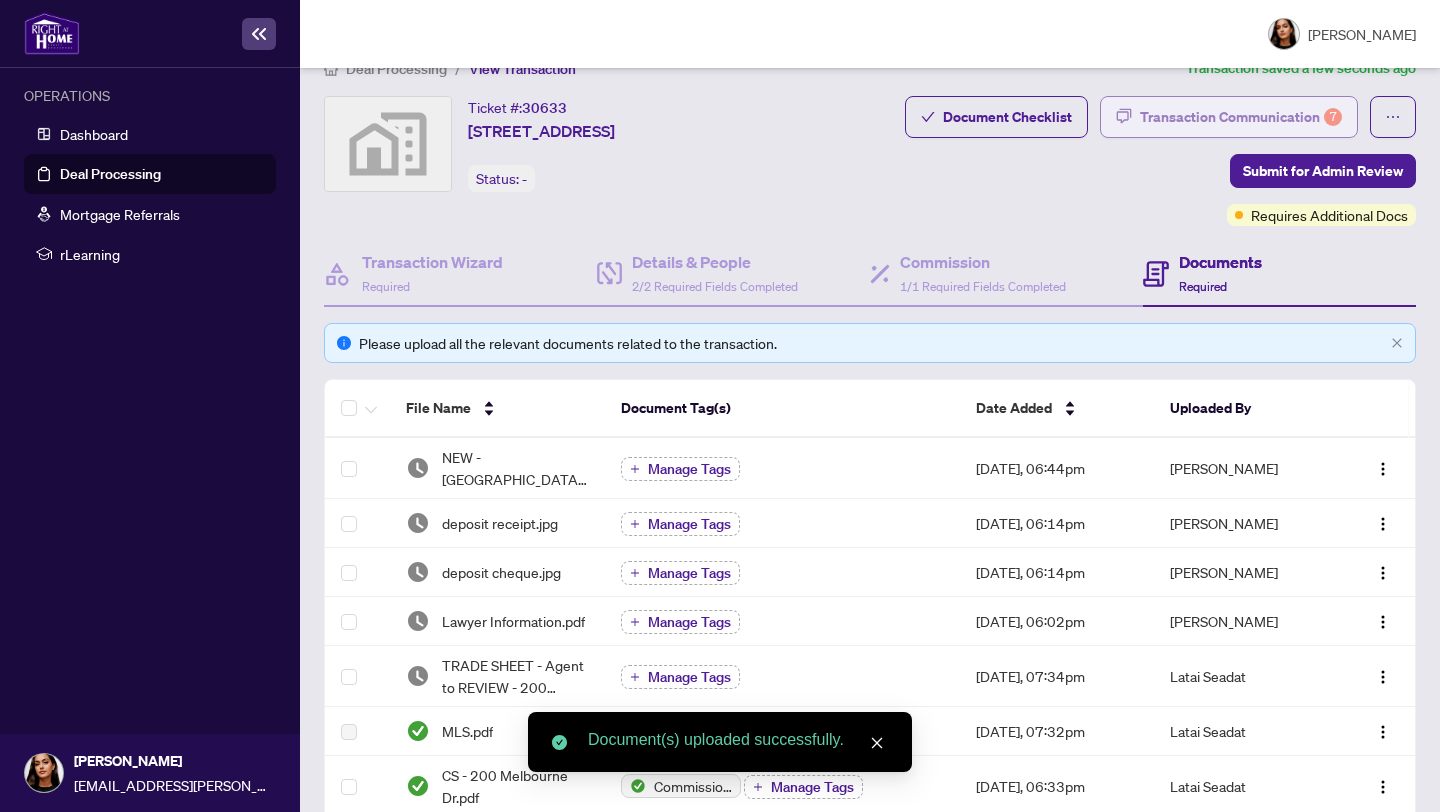 click on "Transaction Communication 7" at bounding box center (1241, 117) 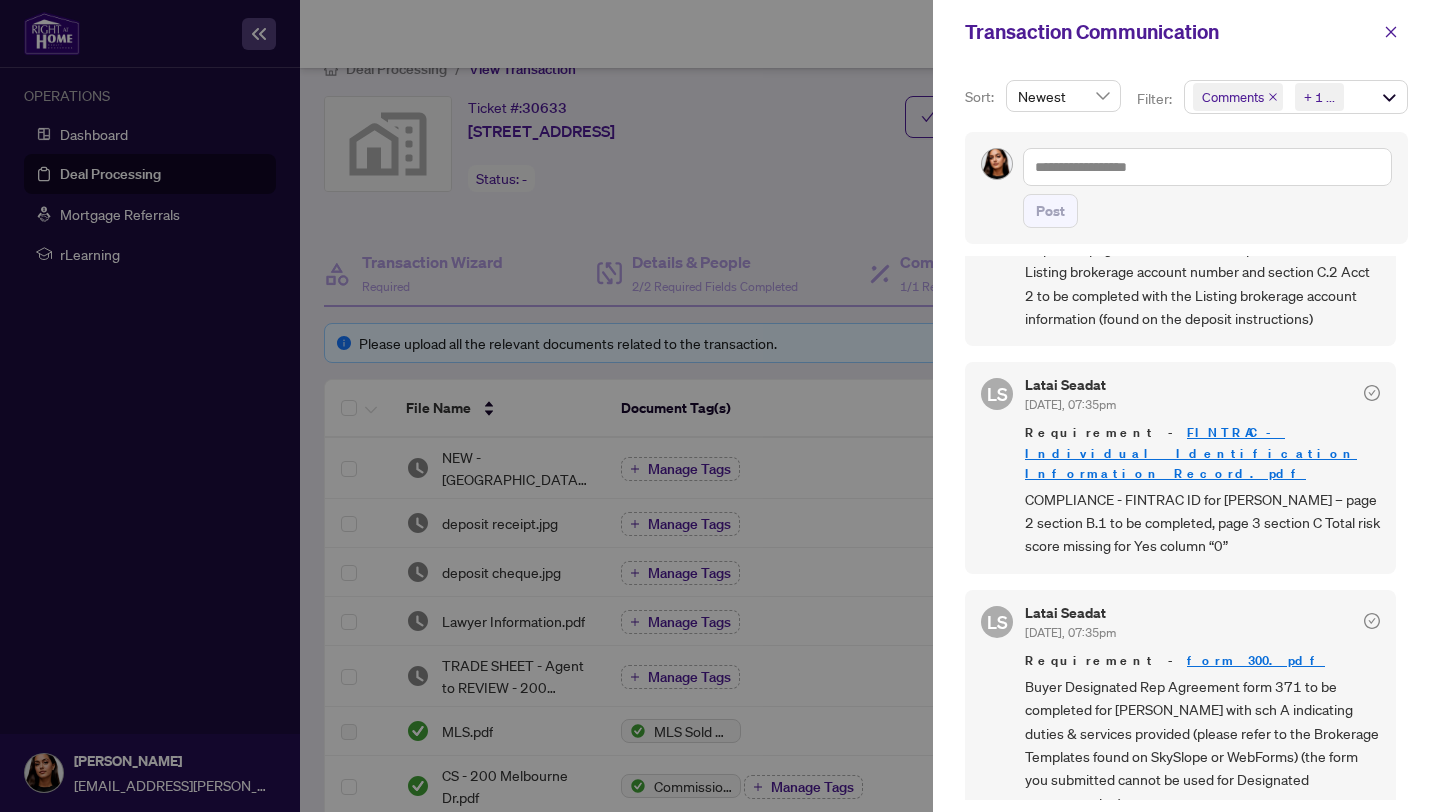 scroll, scrollTop: 676, scrollLeft: 0, axis: vertical 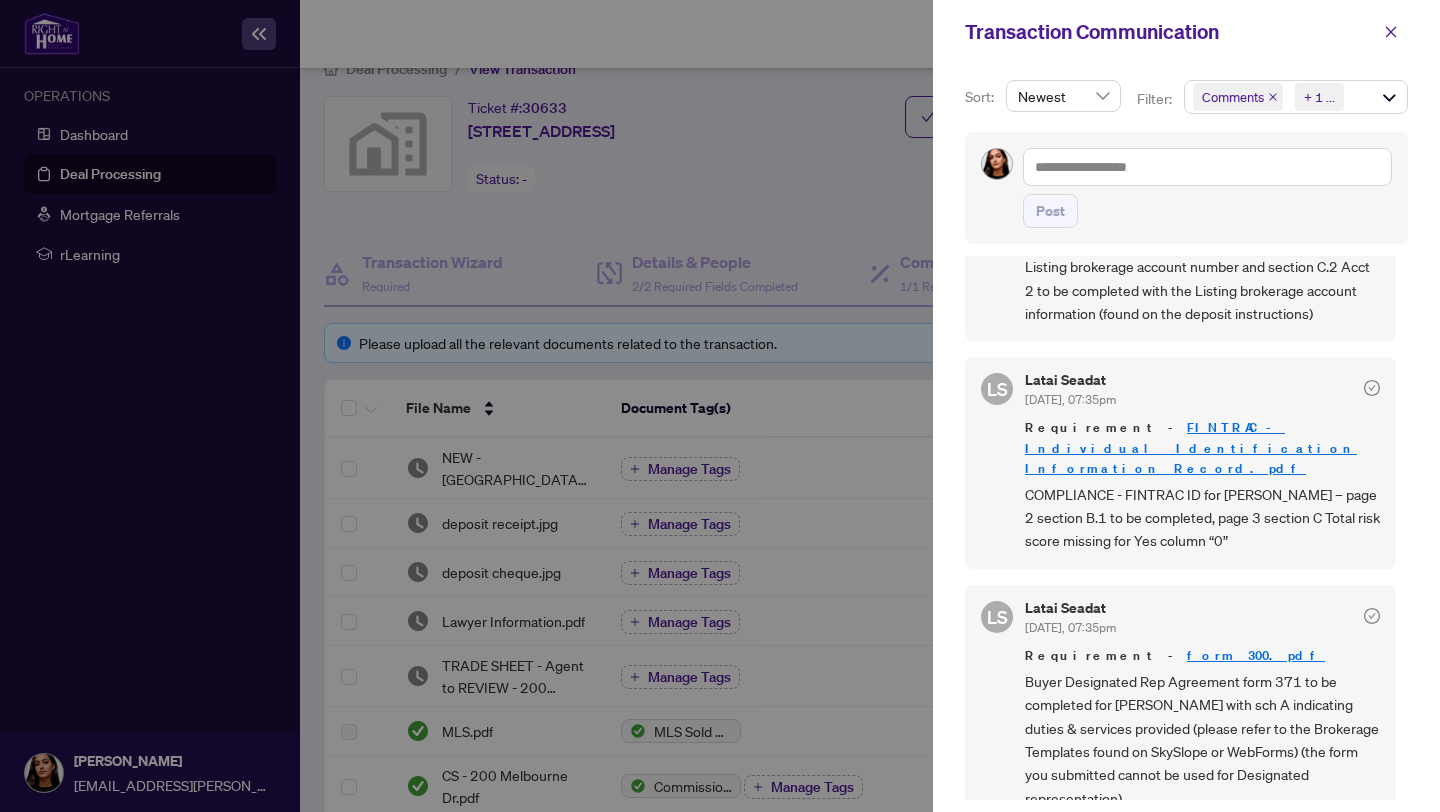 click at bounding box center (720, 406) 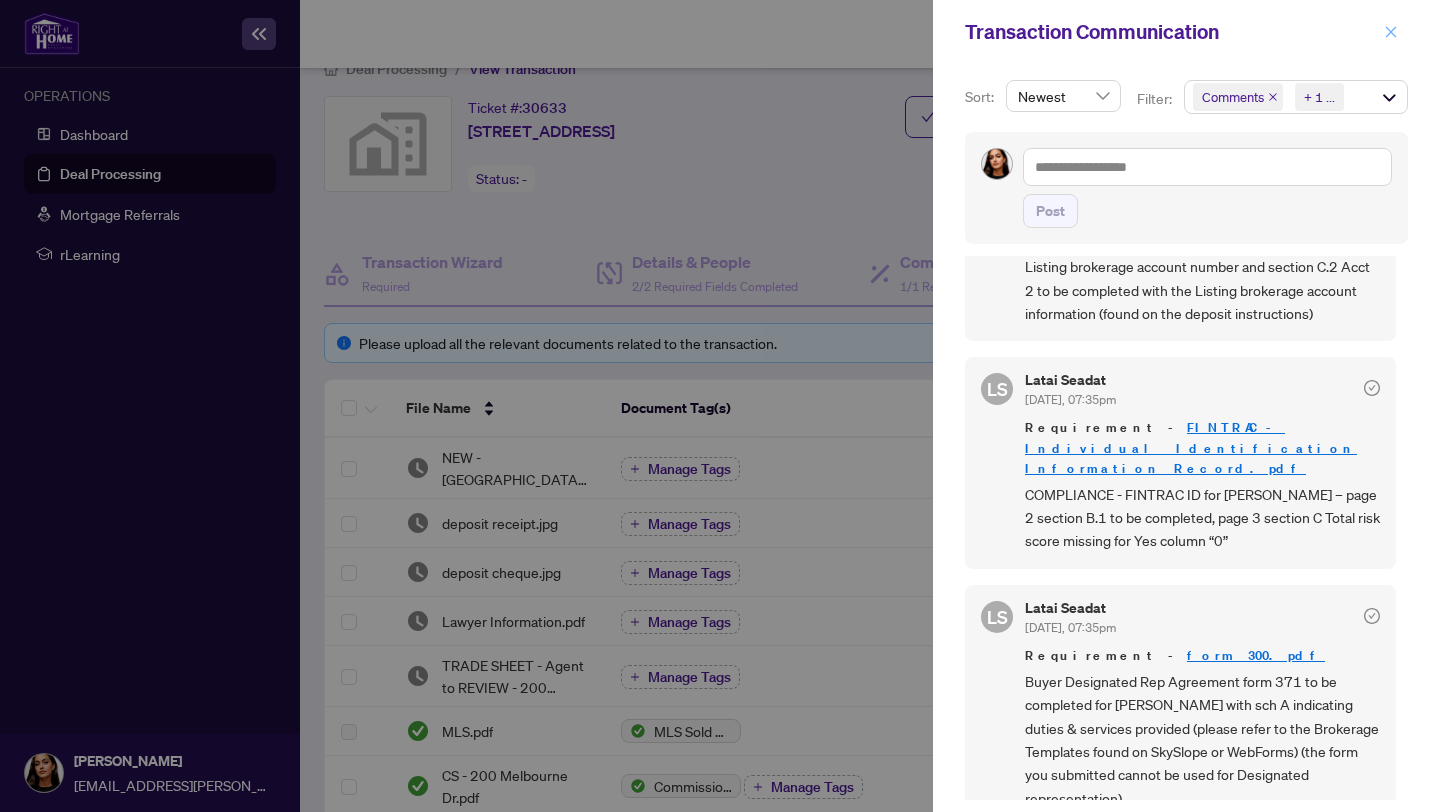 click at bounding box center (1391, 32) 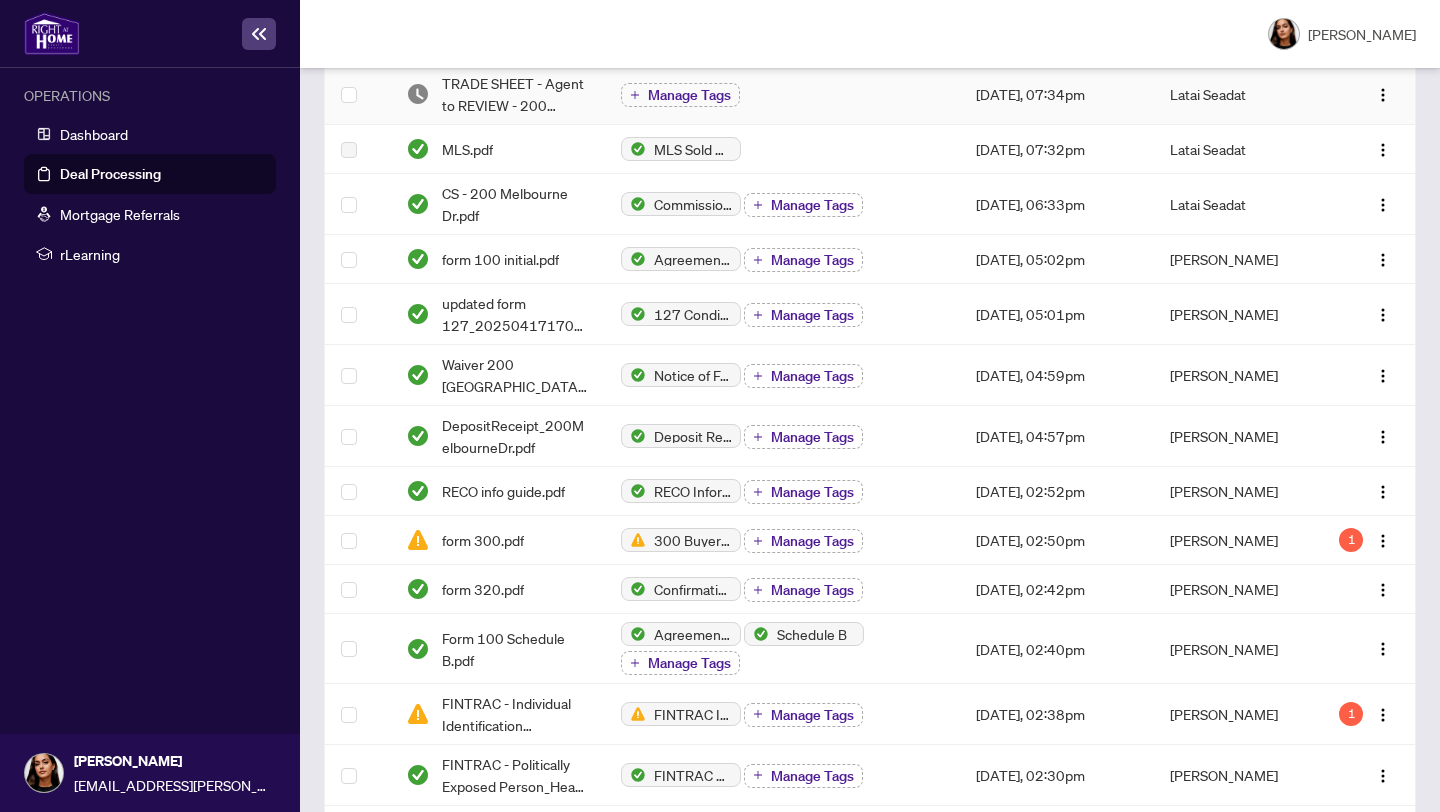 scroll, scrollTop: 627, scrollLeft: 0, axis: vertical 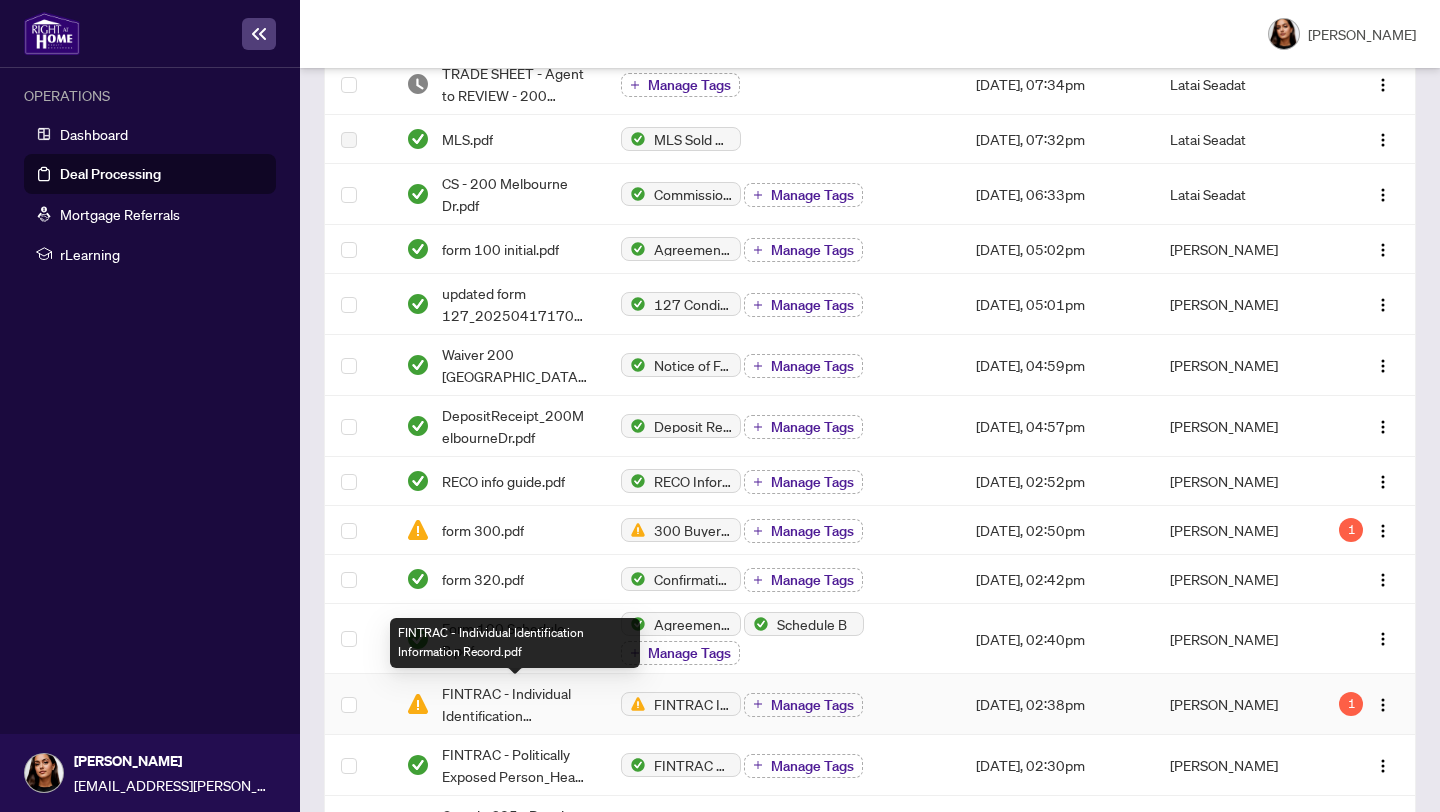 click on "FINTRAC - Individual Identification Information Record.pdf" at bounding box center [515, 704] 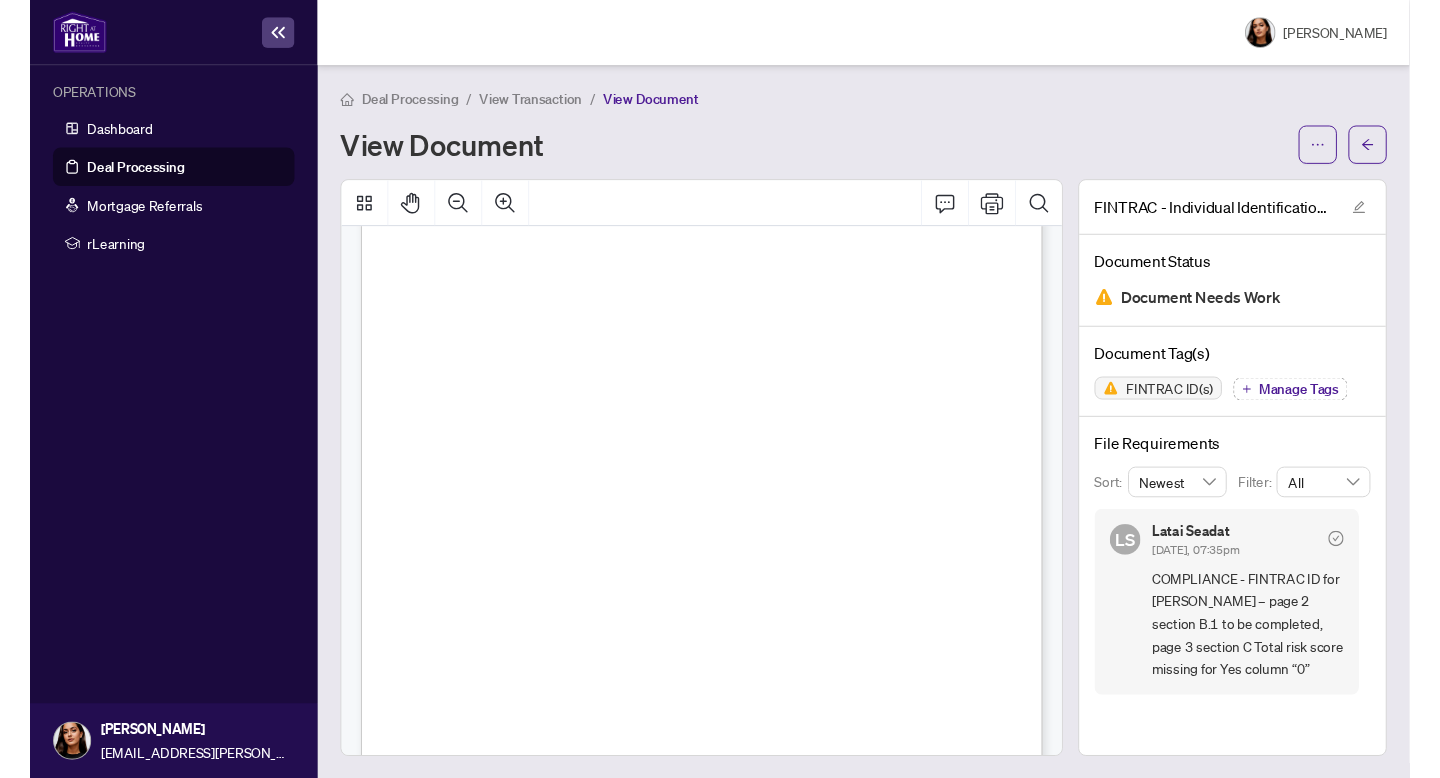 scroll, scrollTop: 1089, scrollLeft: 0, axis: vertical 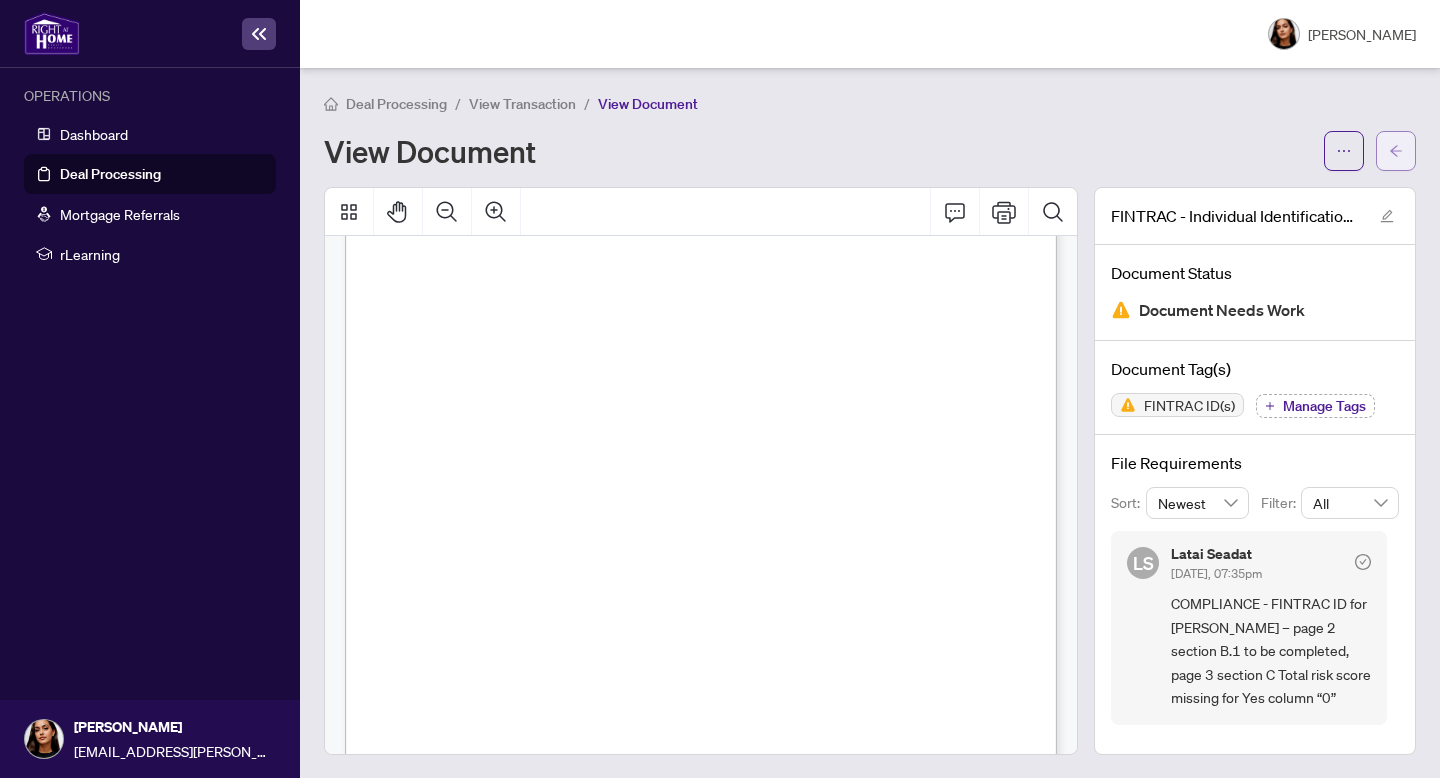 click at bounding box center [1396, 151] 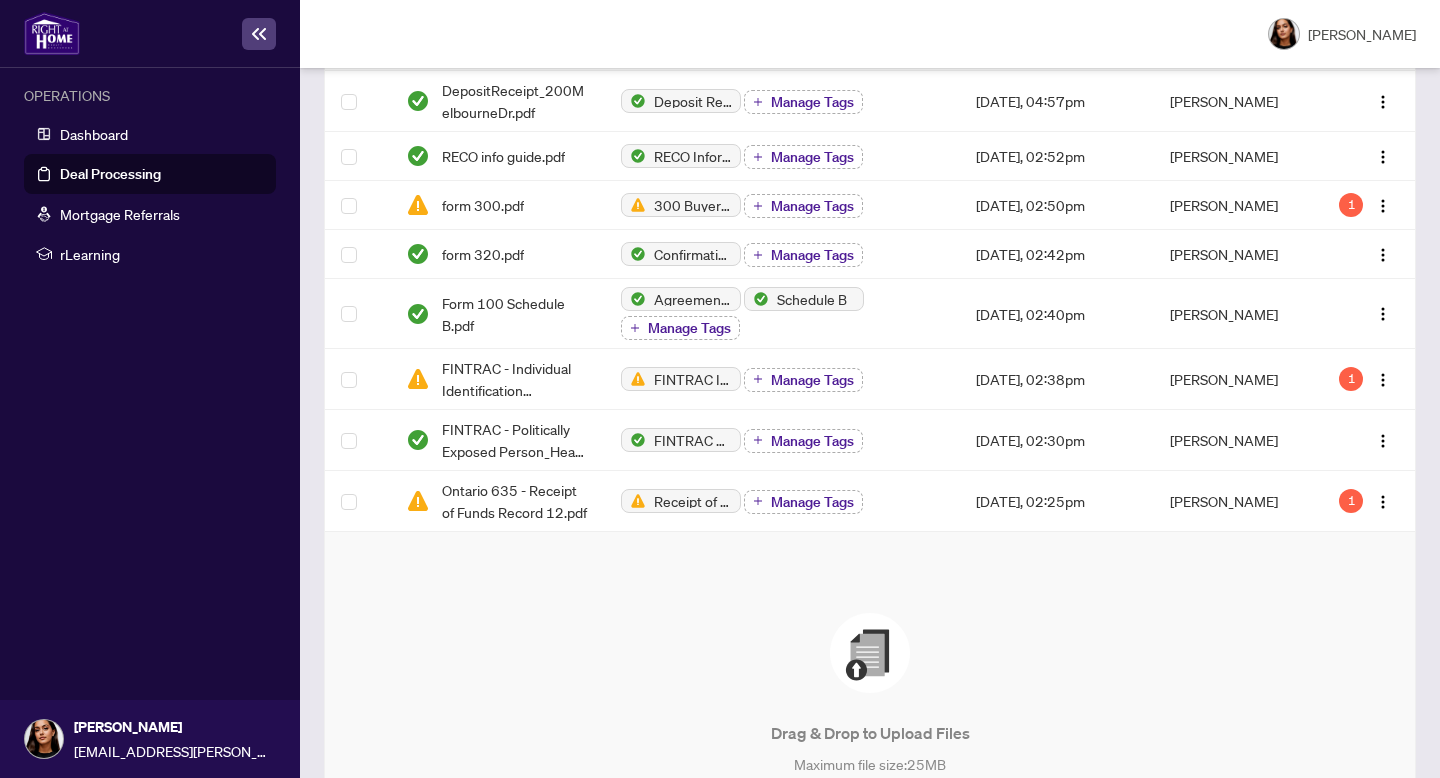 scroll, scrollTop: 1152, scrollLeft: 0, axis: vertical 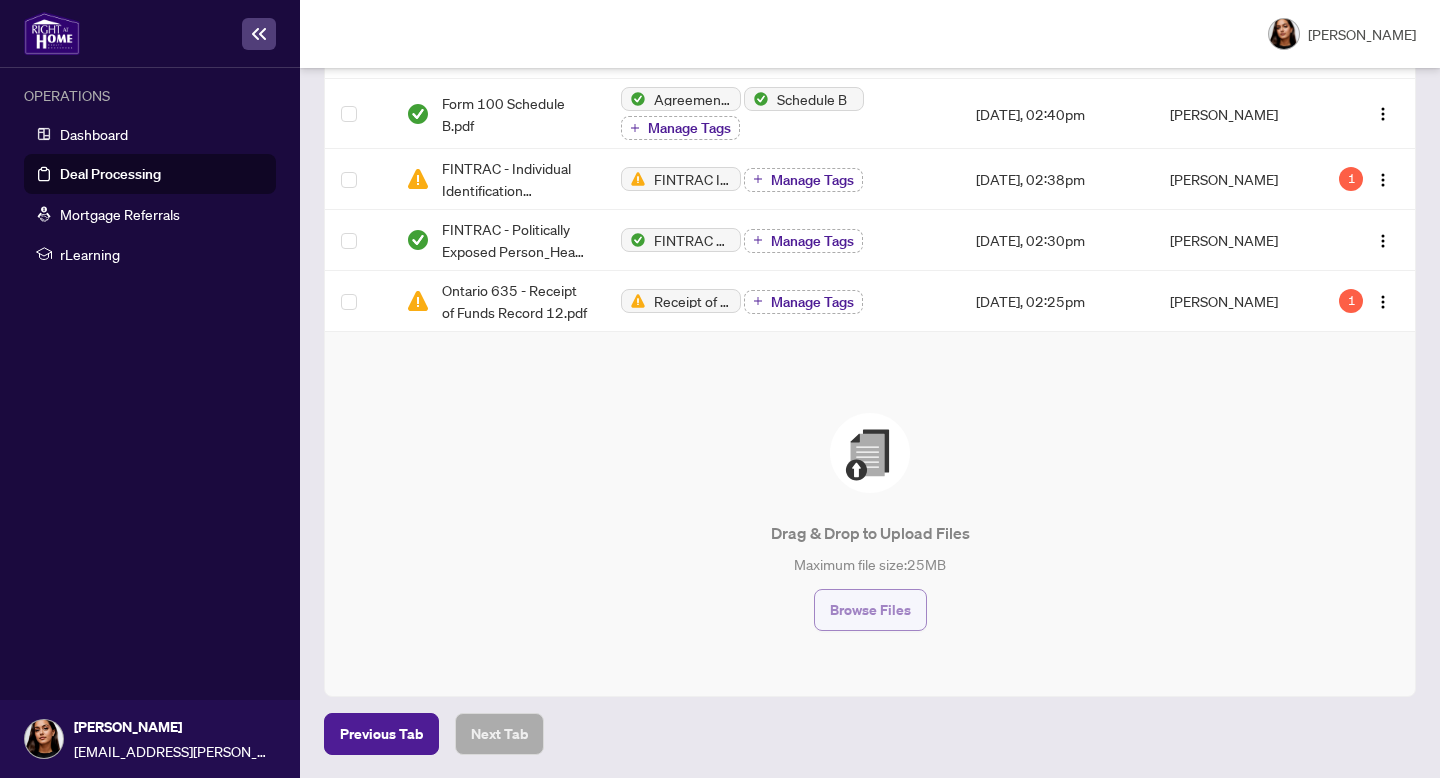 click on "Browse Files" at bounding box center [870, 610] 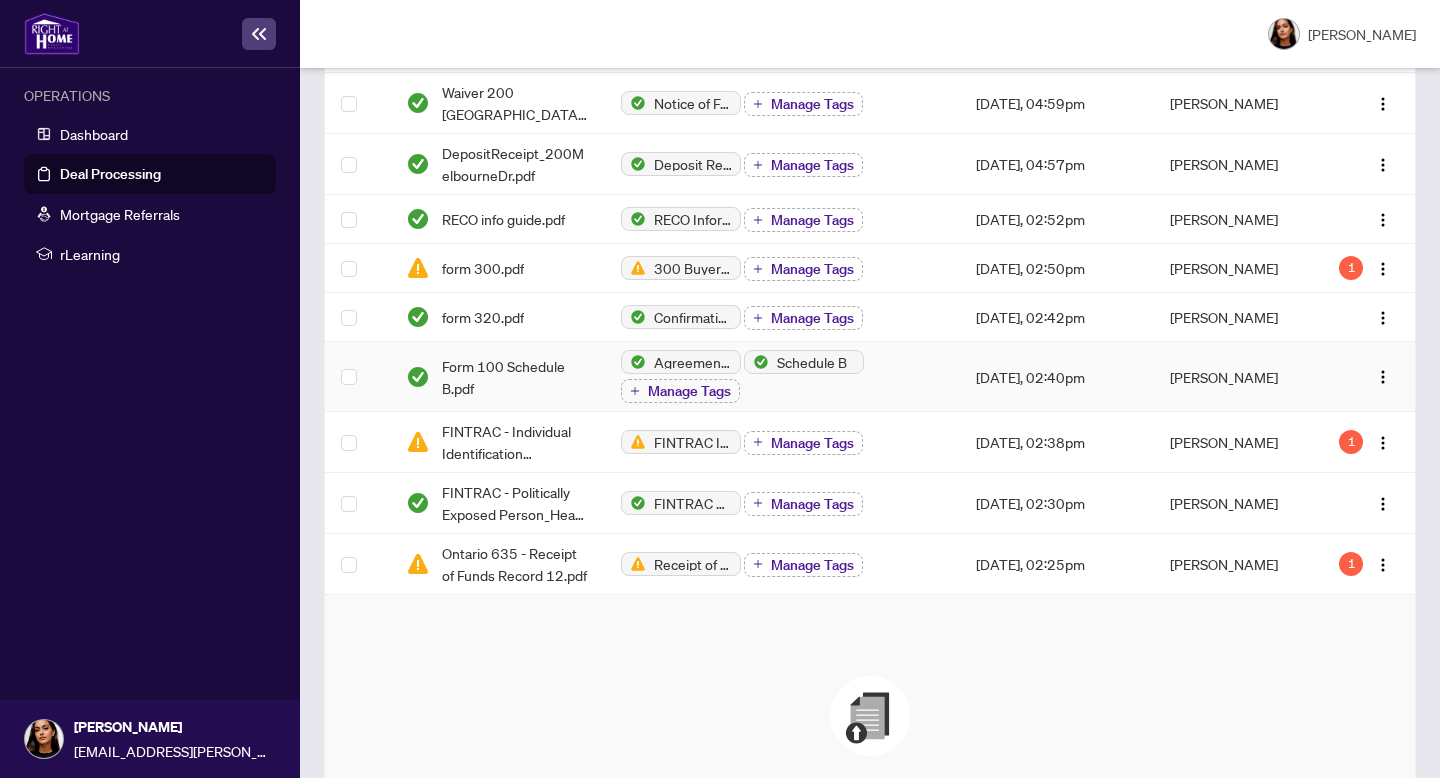 scroll, scrollTop: 944, scrollLeft: 0, axis: vertical 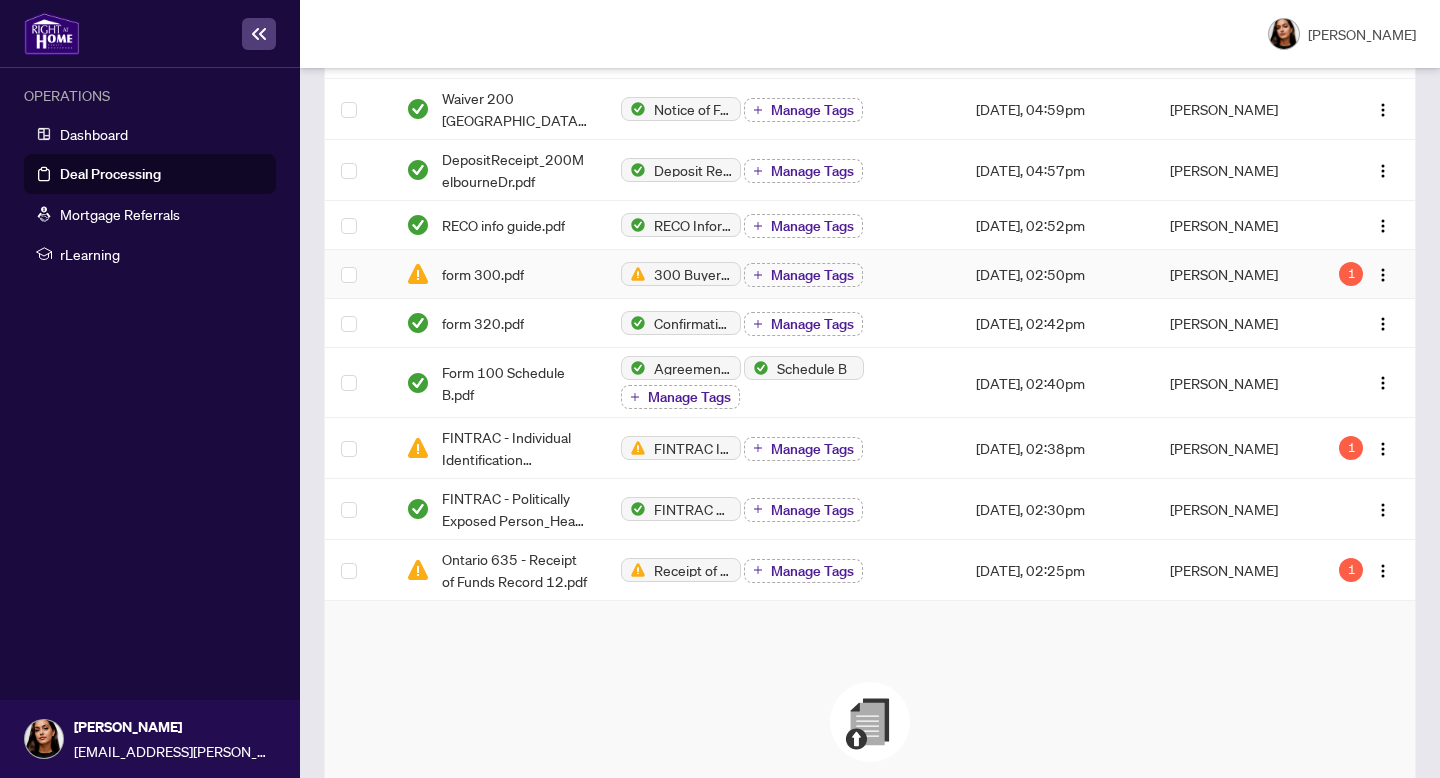 click on "form 300.pdf" at bounding box center [497, 274] 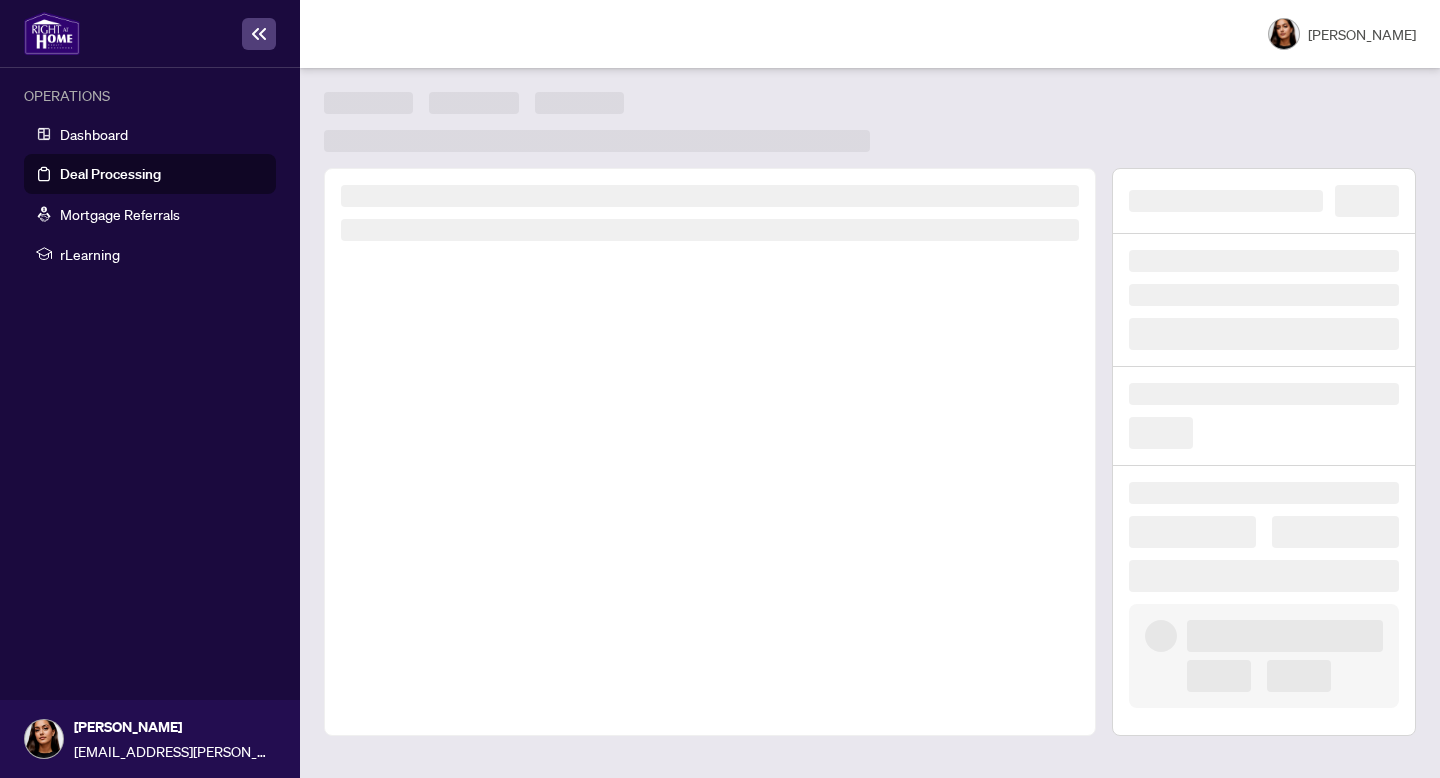 scroll, scrollTop: 0, scrollLeft: 0, axis: both 